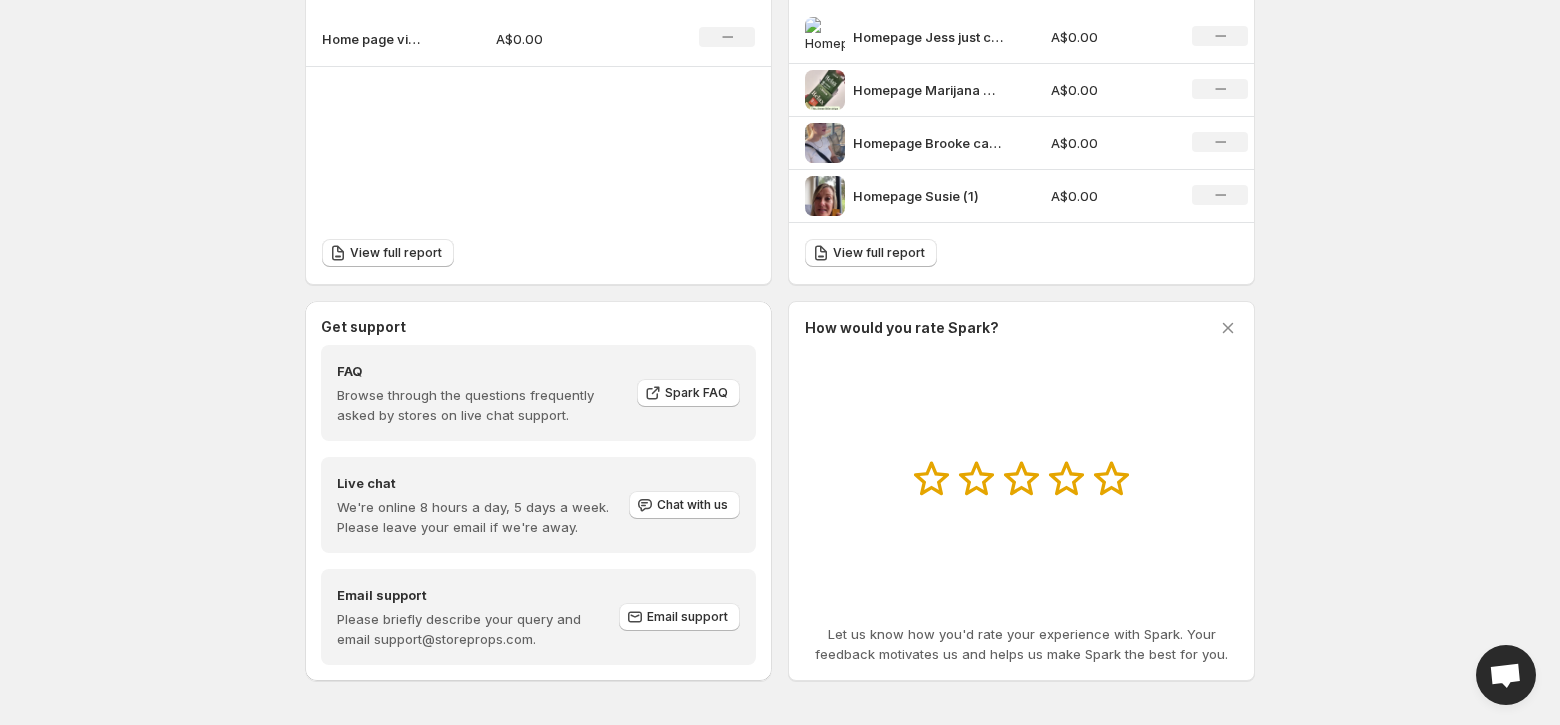 scroll, scrollTop: 0, scrollLeft: 0, axis: both 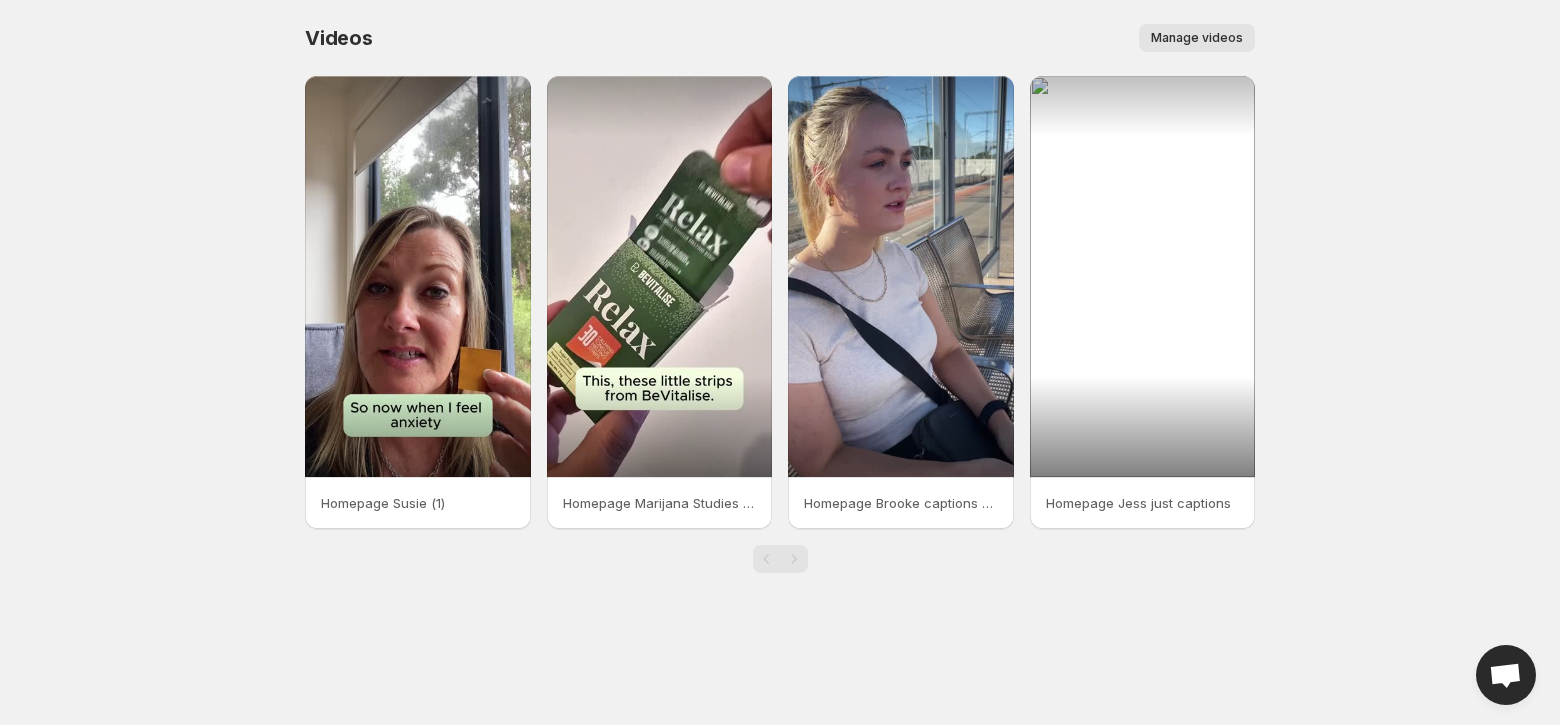 click on "Manage videos" at bounding box center (1197, 38) 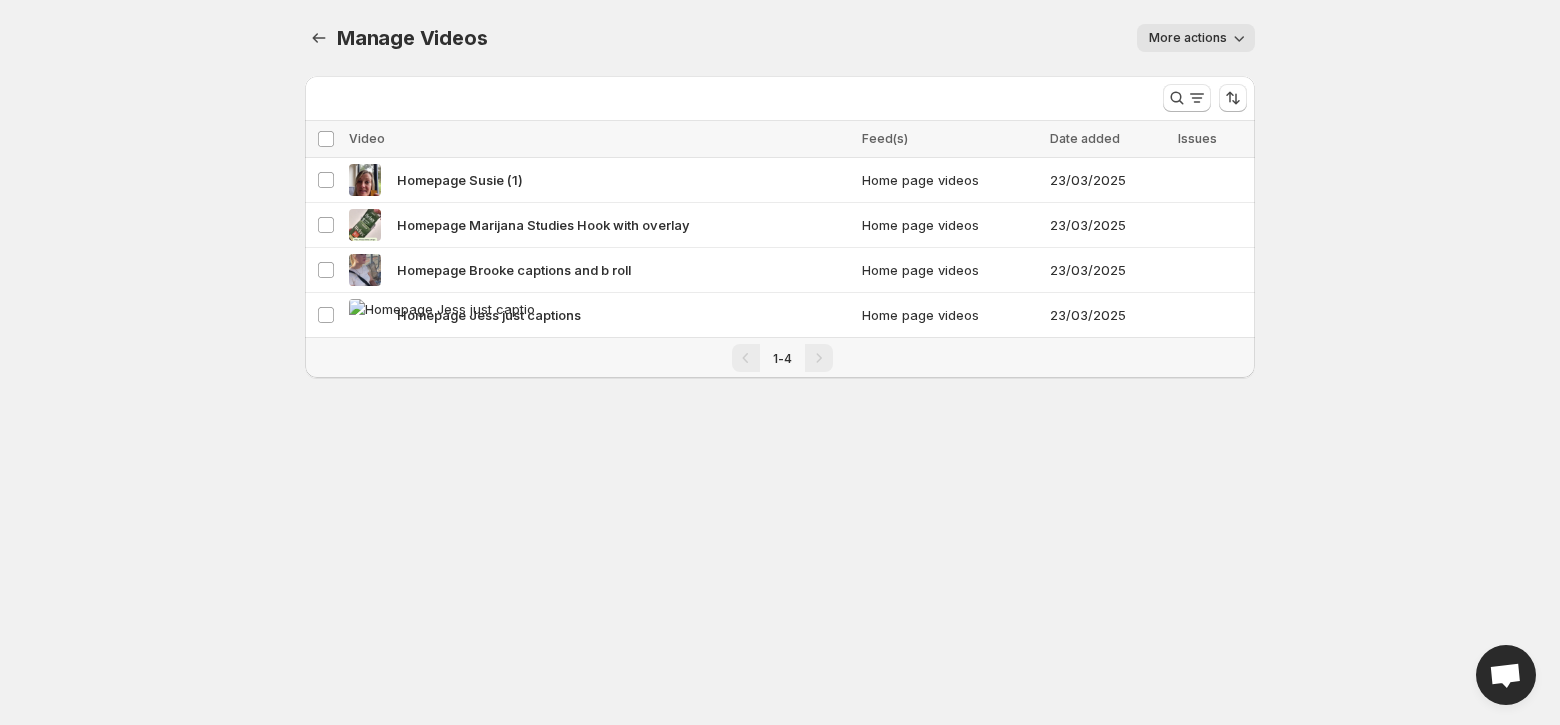 click on "More actions" at bounding box center [1188, 38] 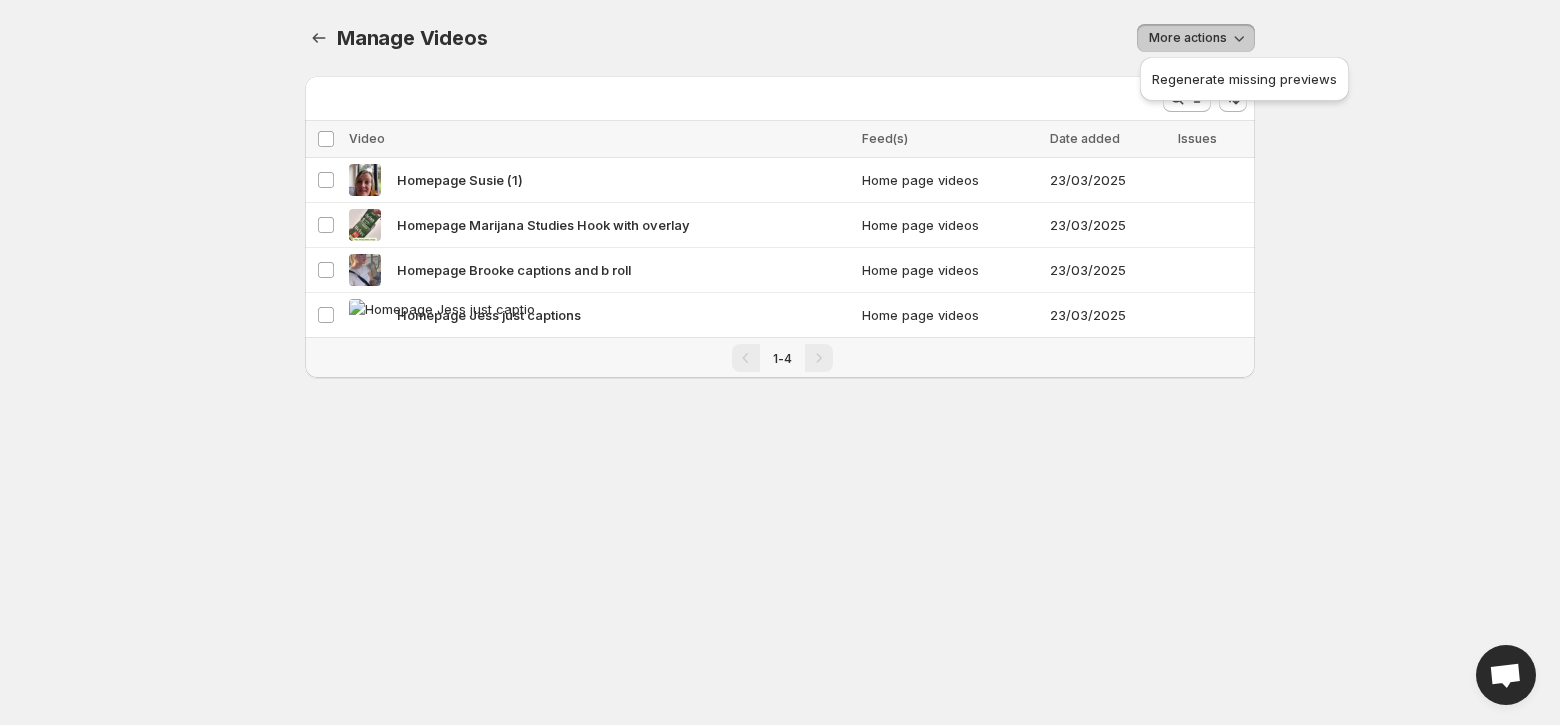 click on "Home page videos 23/03/2025 Select video Homepage Susie (1) Home page videos 23/03/2025 Select video Homepage Marijana Studies Hook with overlay Home page videos 23/03/2025 Select video Homepage Brooke captions and b roll Home page videos 23/03/2025 1-4 Delete Cancel Are you sure you want to delete 0 video ? This action cannot be undone. Cancel Regenerate Run this process if previews are missing for any of your videos. This usually happens when the video previews stored in Shopify Files page are deleted. Running this process will regenerate the previews and store them again in your Files page. Regenerate missing previews" at bounding box center (780, 362) 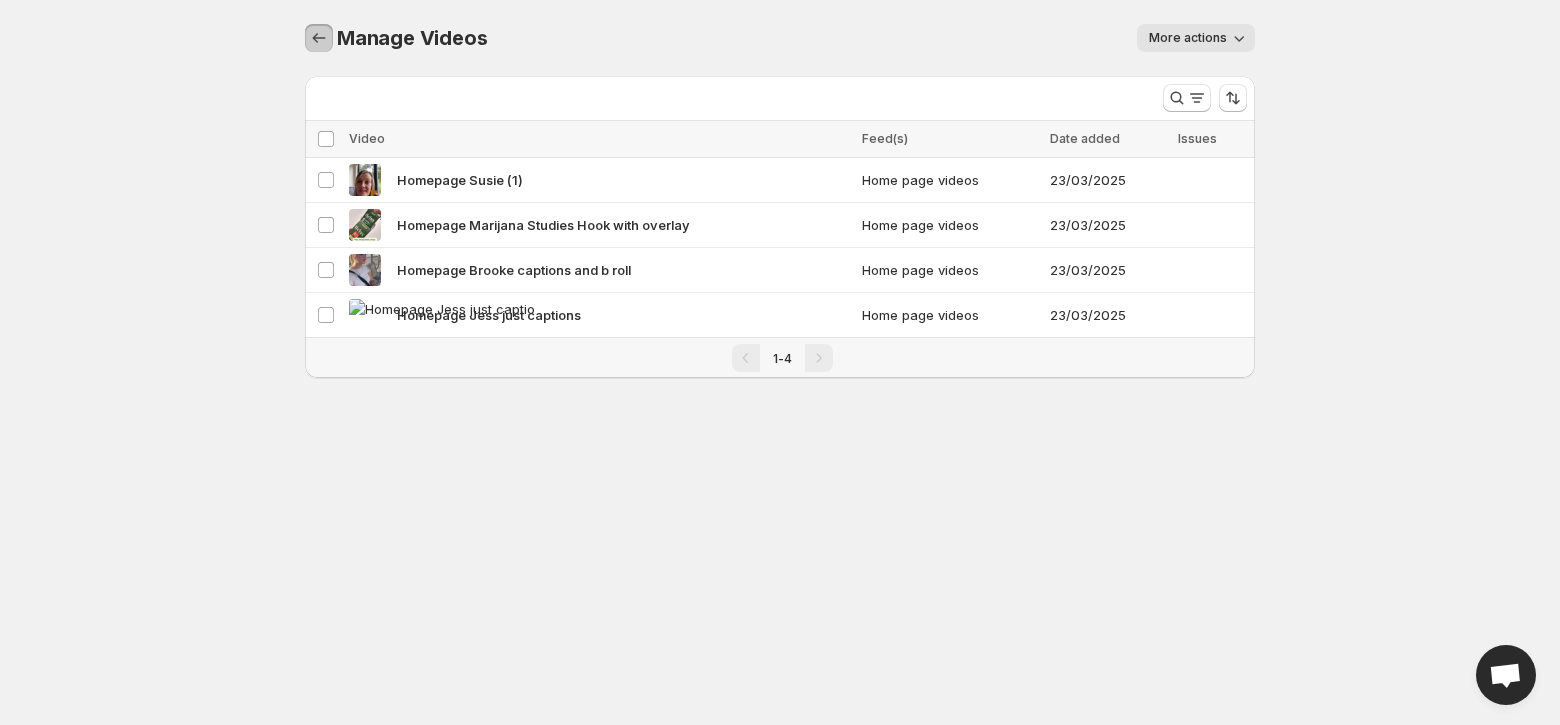 click 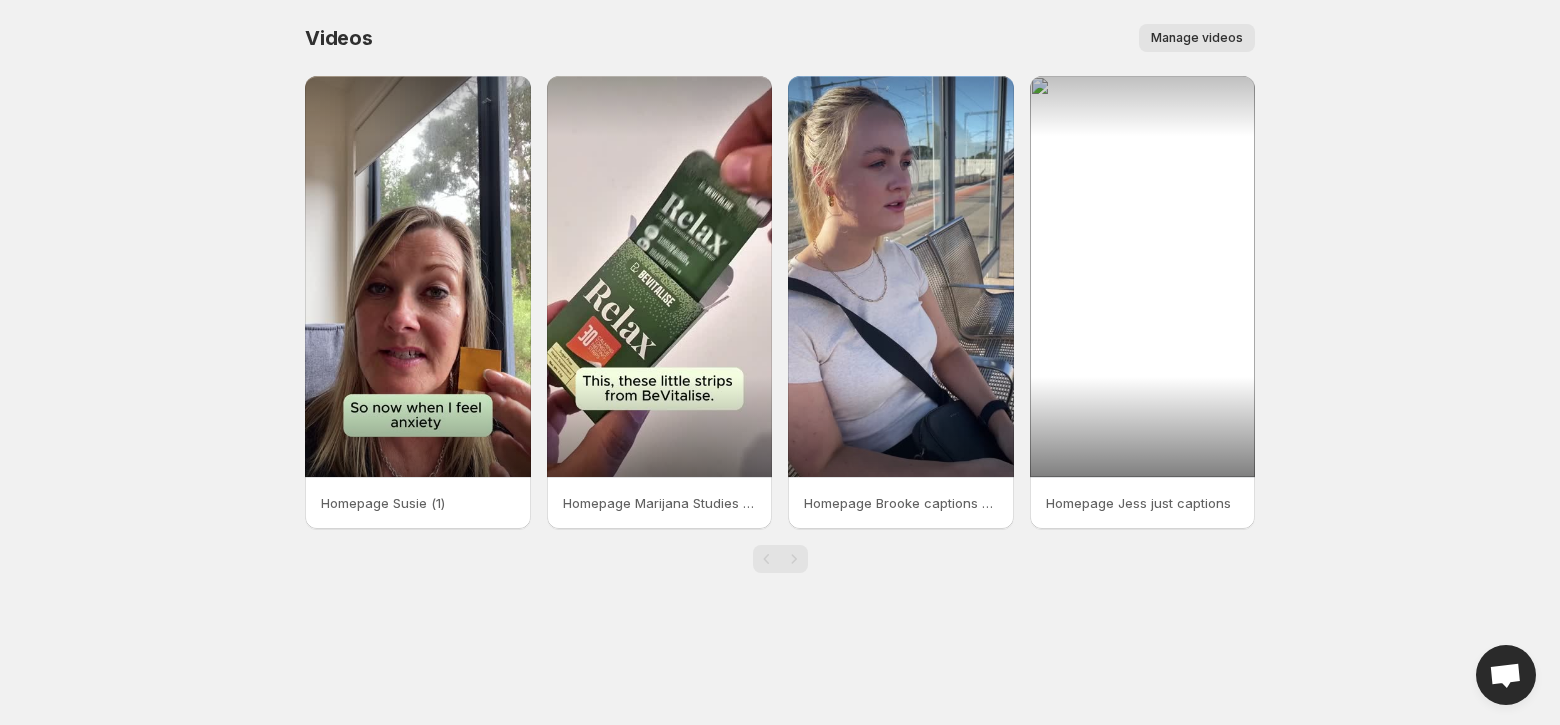 click on "Home page videos Manage videos Homepage Susie (1) Homepage Marijana Studies Hook with overlay Homepage Brooke captions and b roll Homepage Jess just captions" at bounding box center (780, 362) 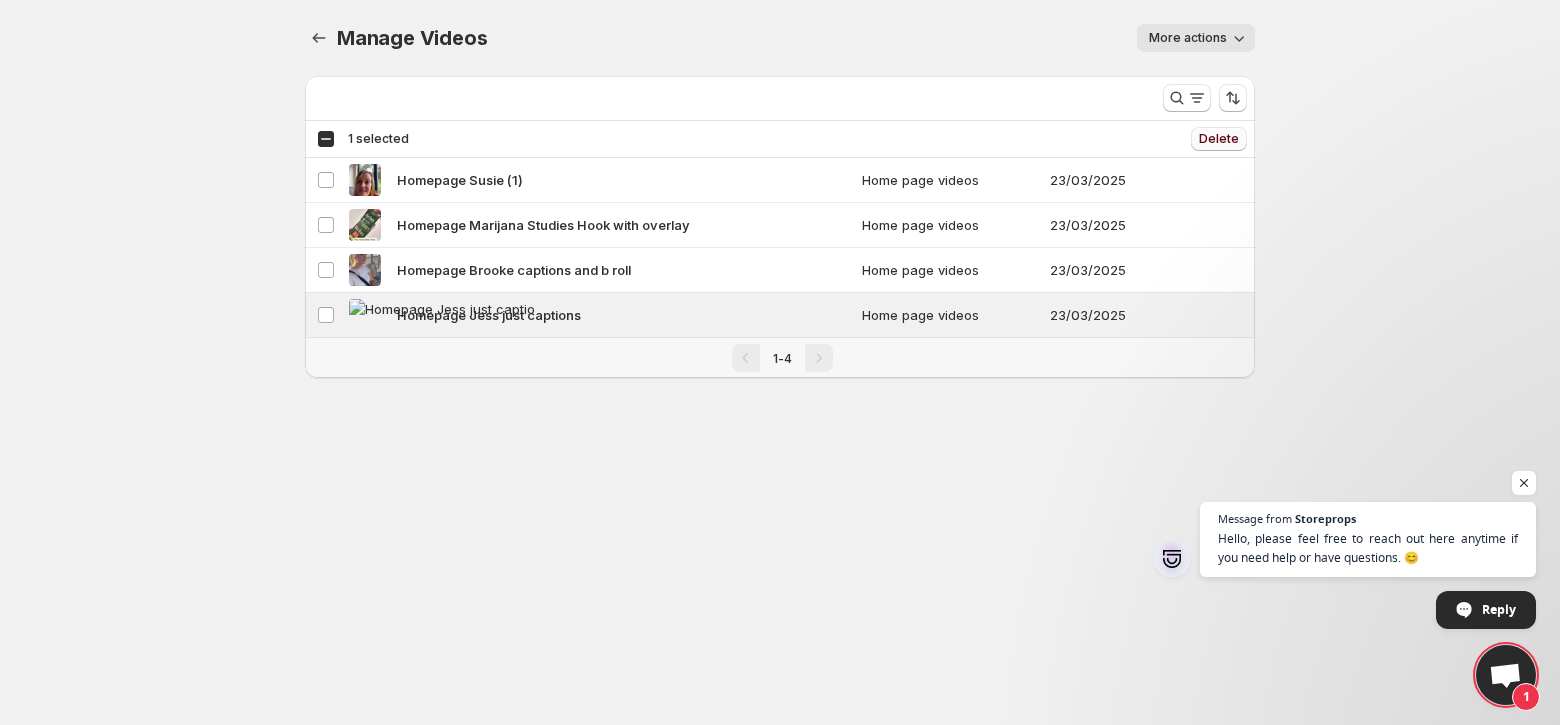 click on "Delete" at bounding box center [1219, 139] 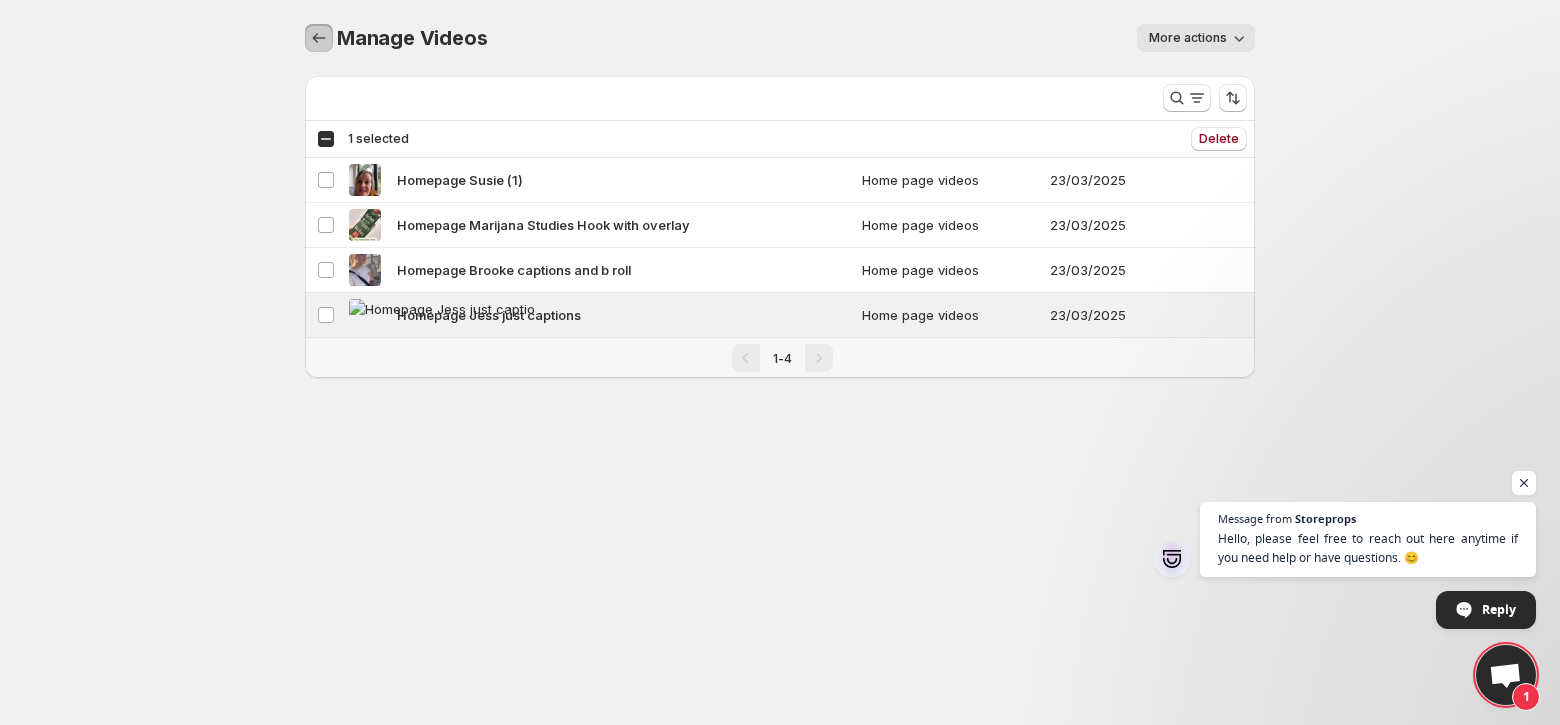 click 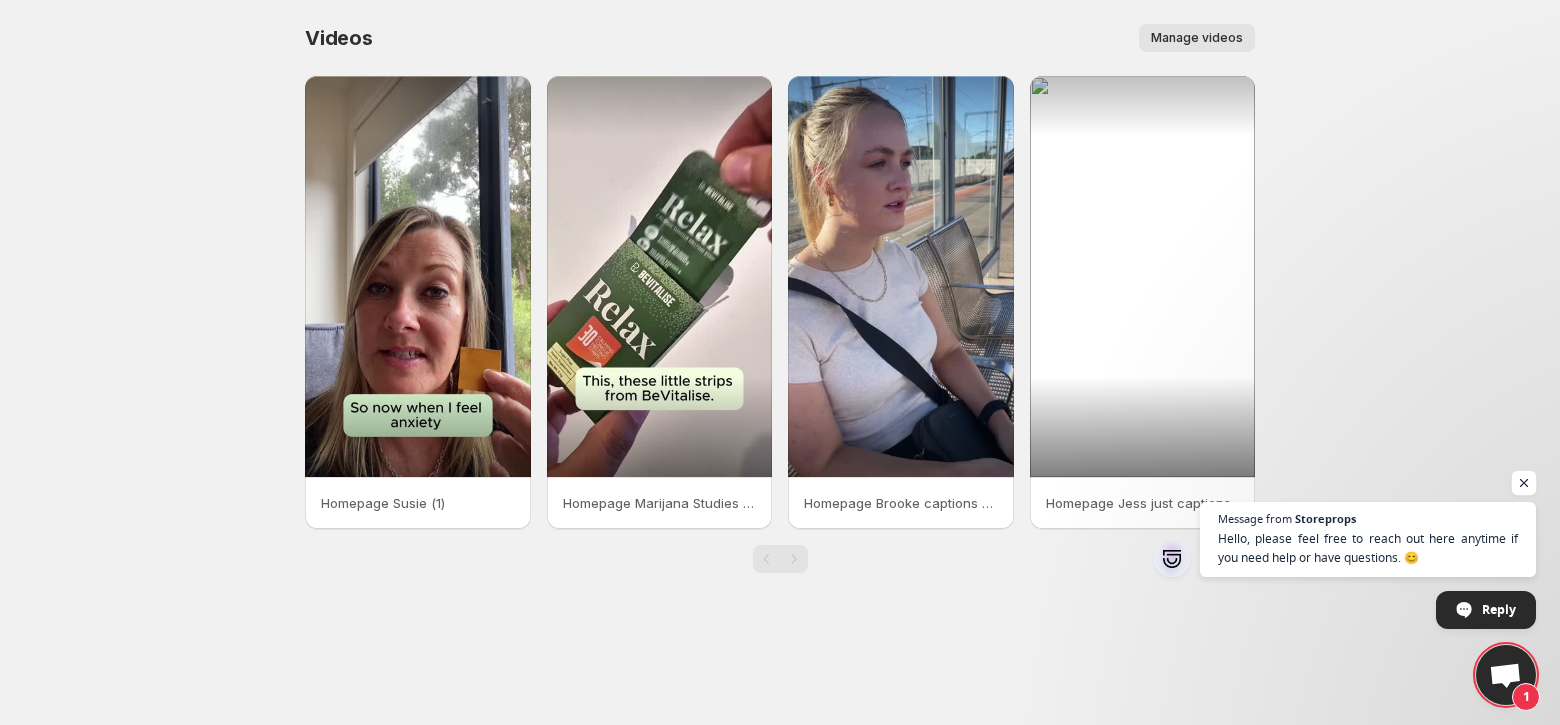 click at bounding box center [1524, 483] 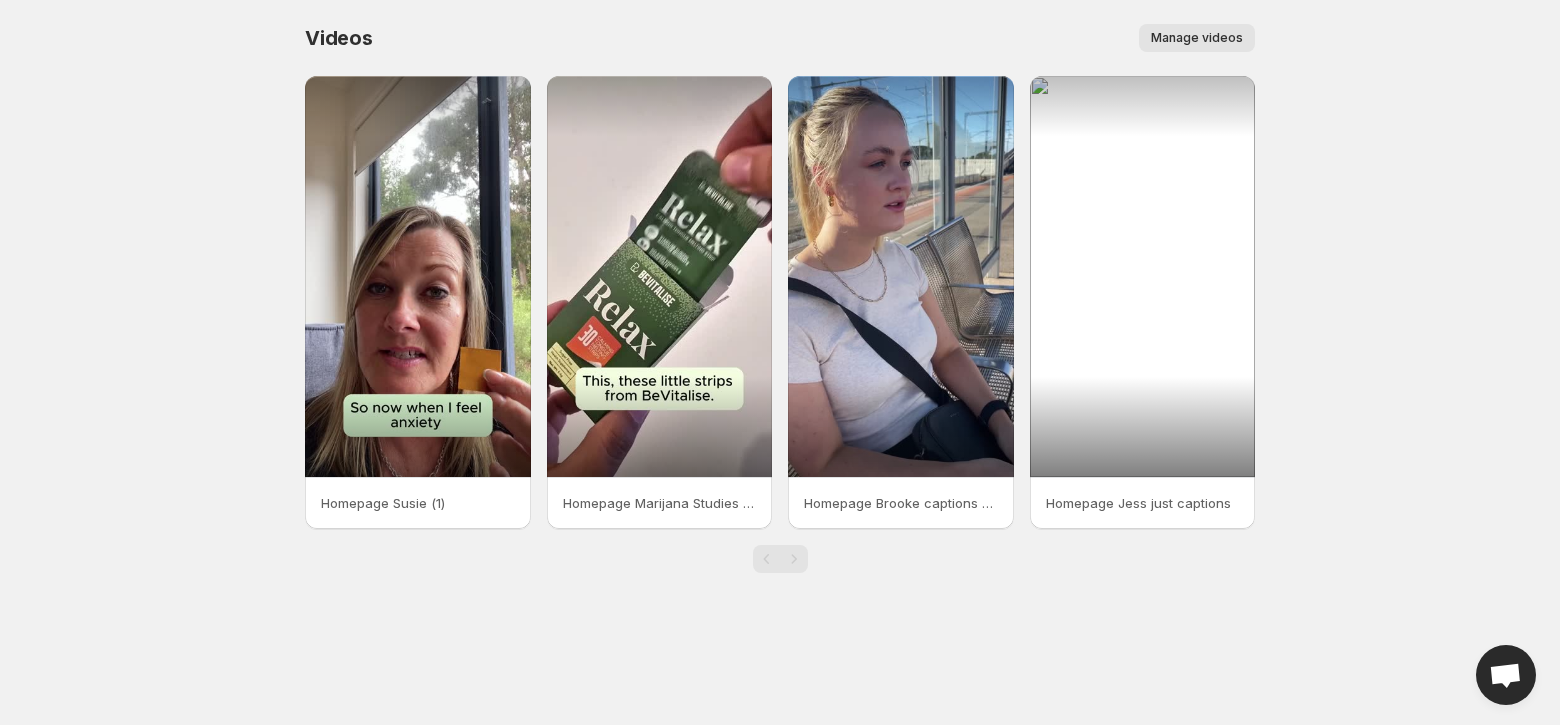 click on "Manage videos" at bounding box center [1197, 38] 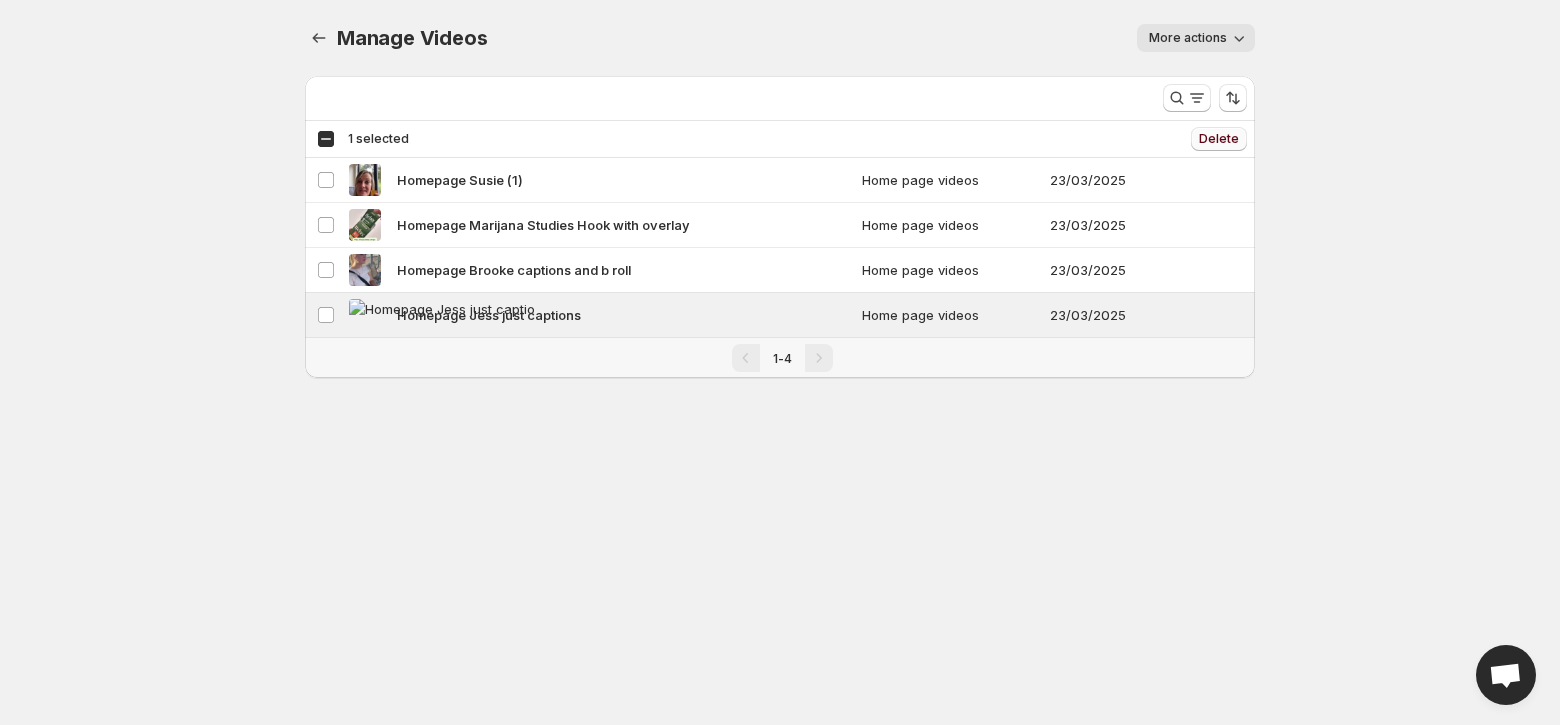 click on "Delete" at bounding box center (1219, 139) 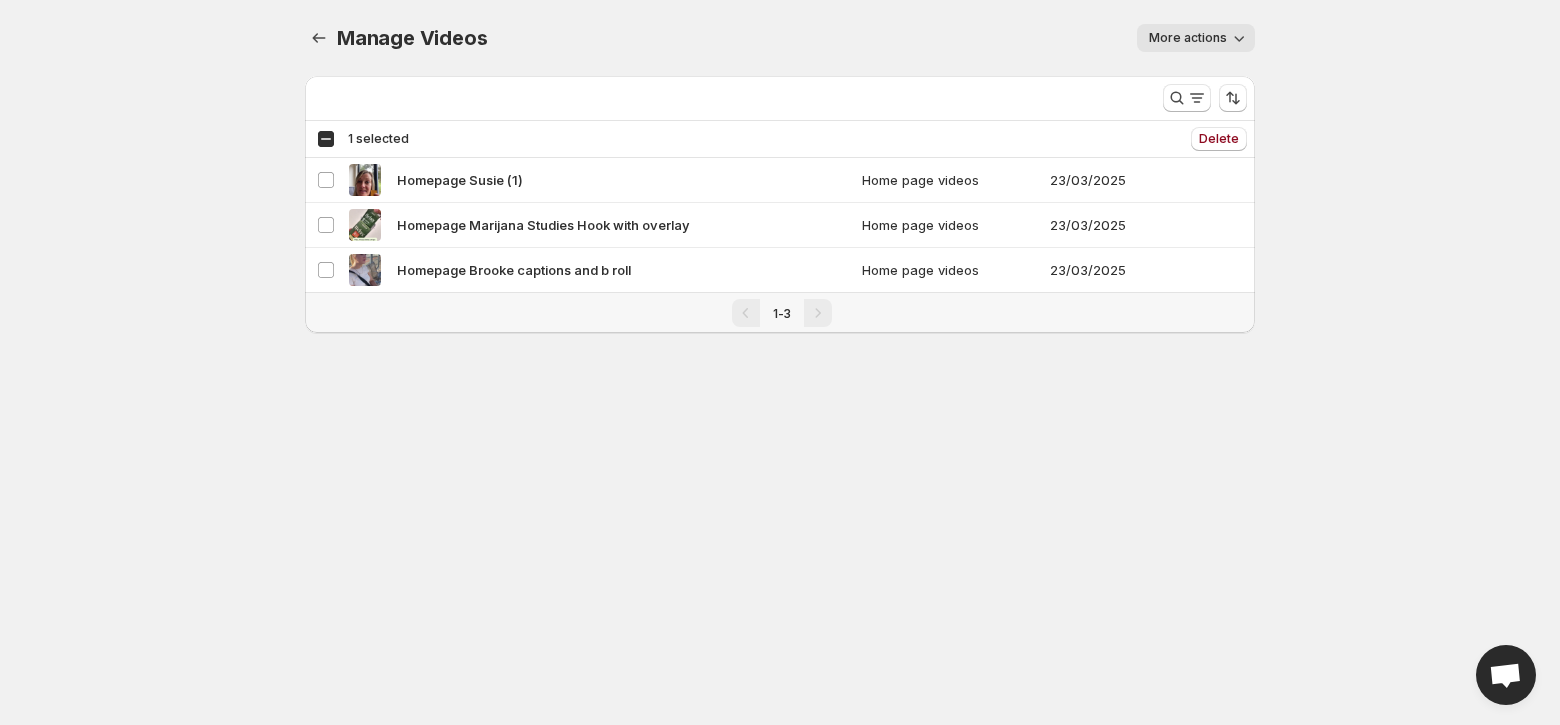 click on "Home page videos 23/03/2025 Select video Homepage Susie (1) Home page videos 23/03/2025 Select video Homepage Marijana Studies Hook with overlay Home page videos 23/03/2025 1-3 Delete Cancel Are you sure you want to delete 1 video ? This action cannot be undone. Cancel Regenerate Run this process if previews are missing for any of your videos. This usually happens when the video previews stored in Shopify Files page are deleted. Running this process will regenerate the previews and store them again in your Files page." at bounding box center (780, 190) 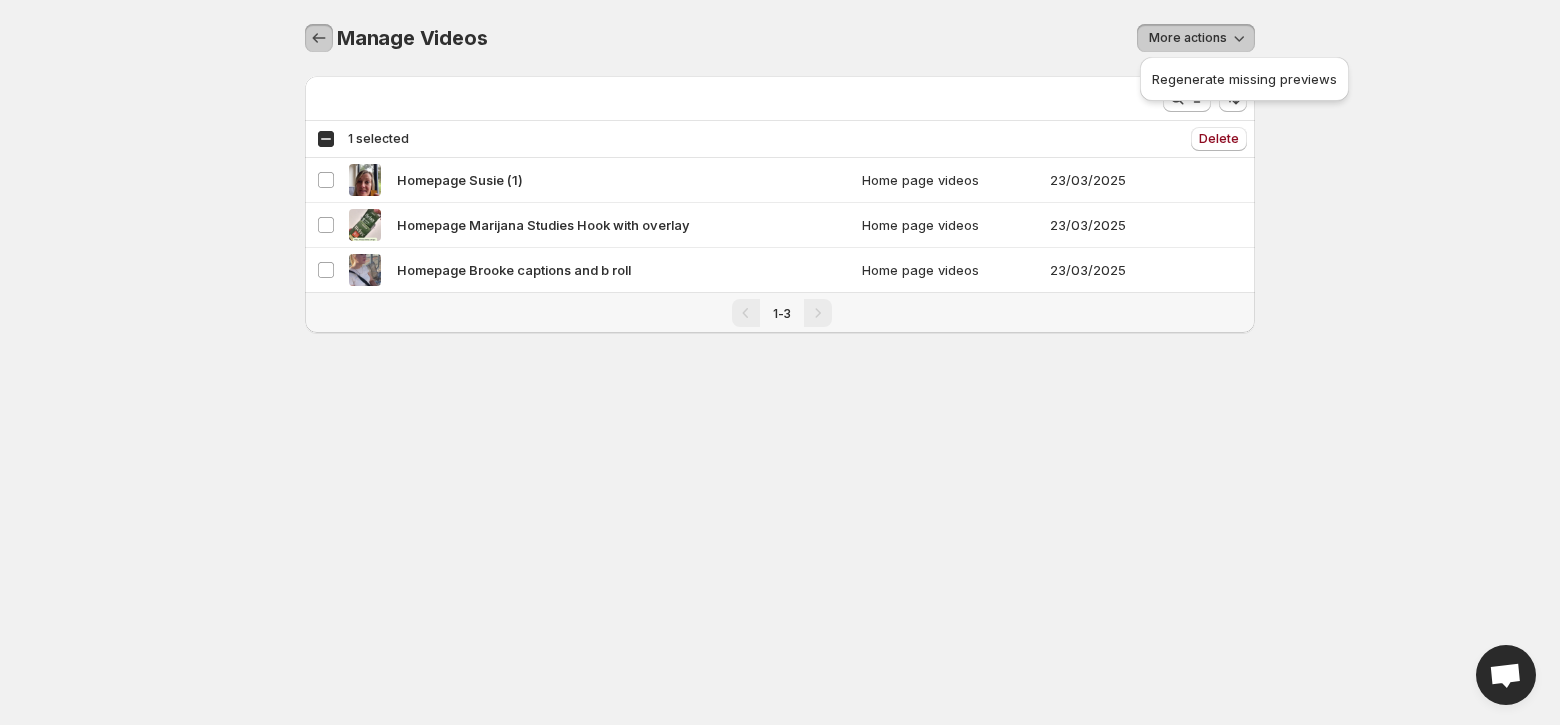 click 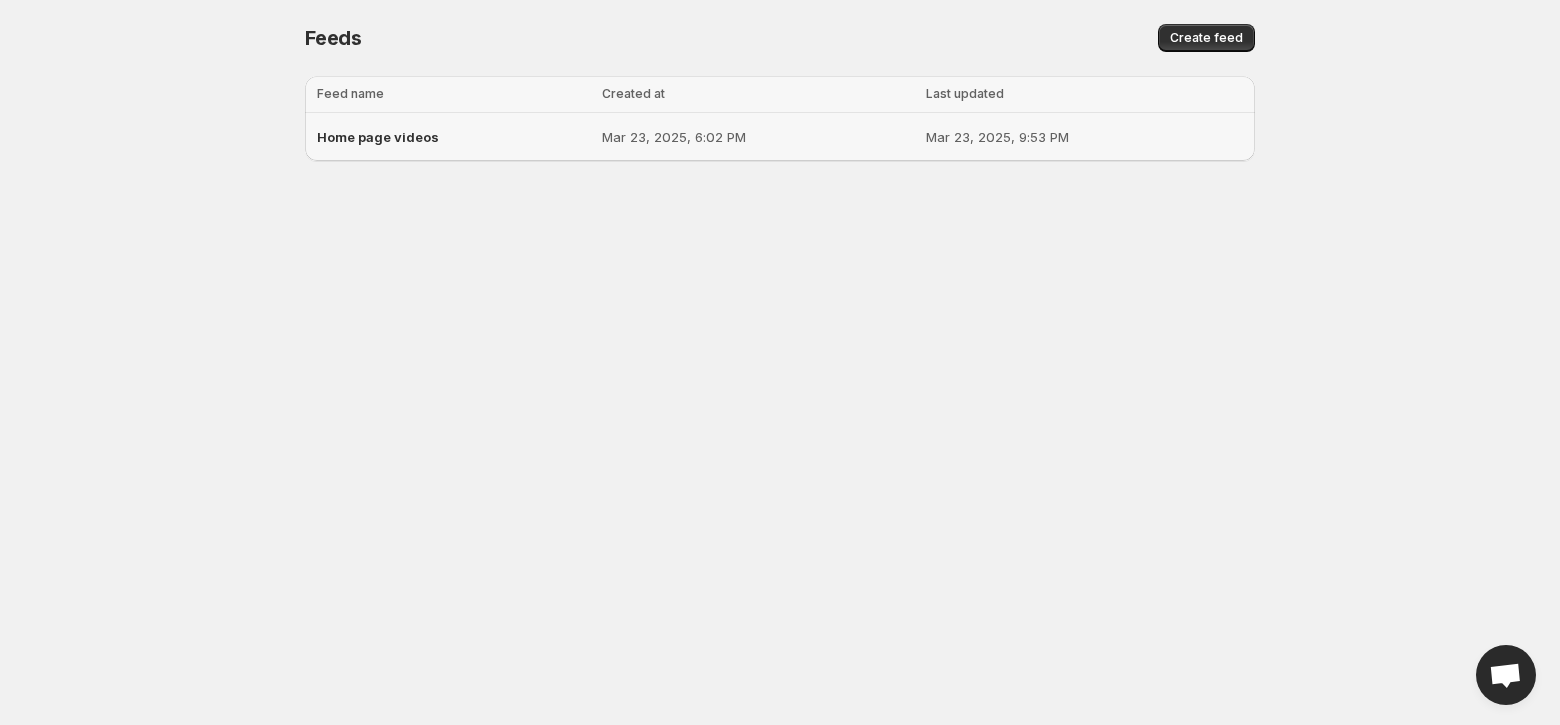 click on "Mar 23, 2025, 9:53 PM" at bounding box center [1084, 137] 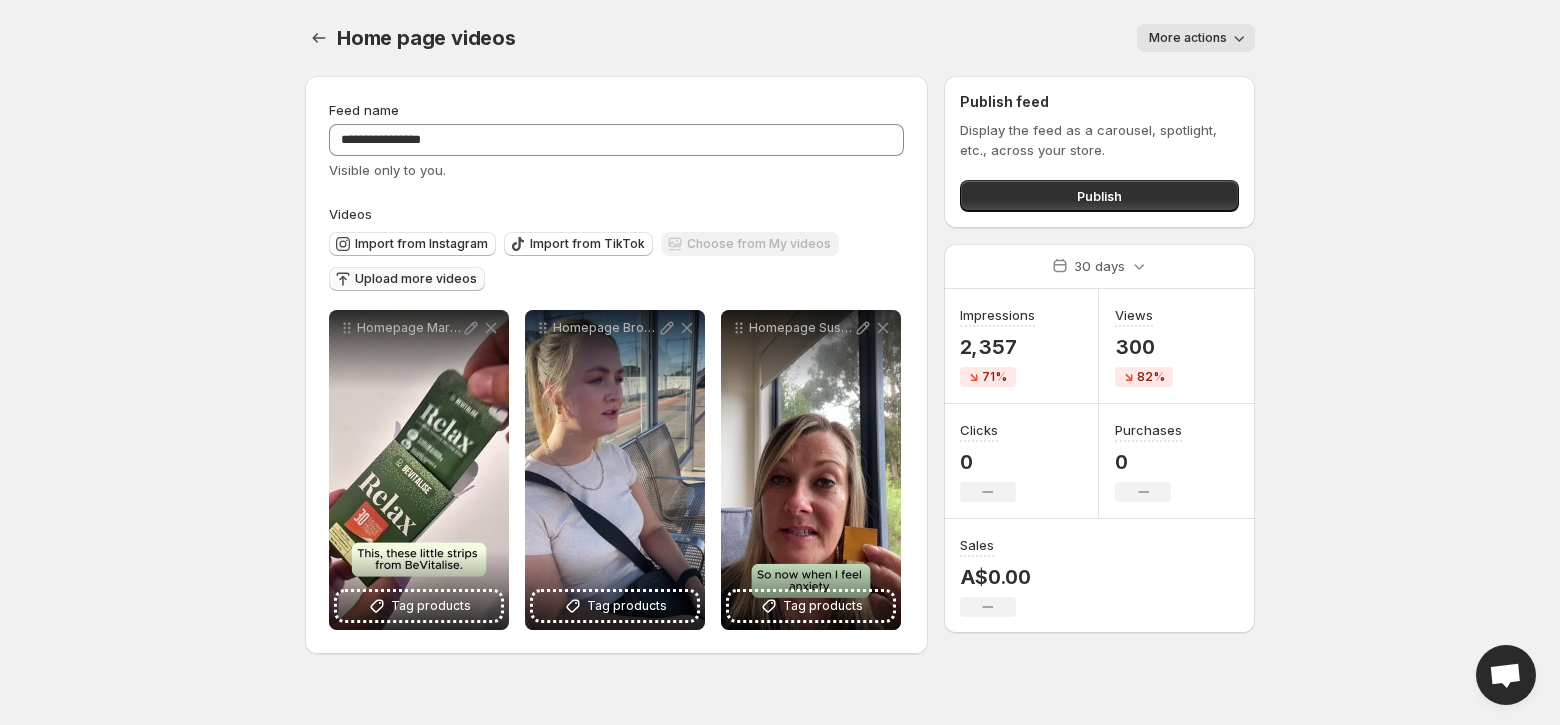 click on "Upload more videos" at bounding box center (416, 279) 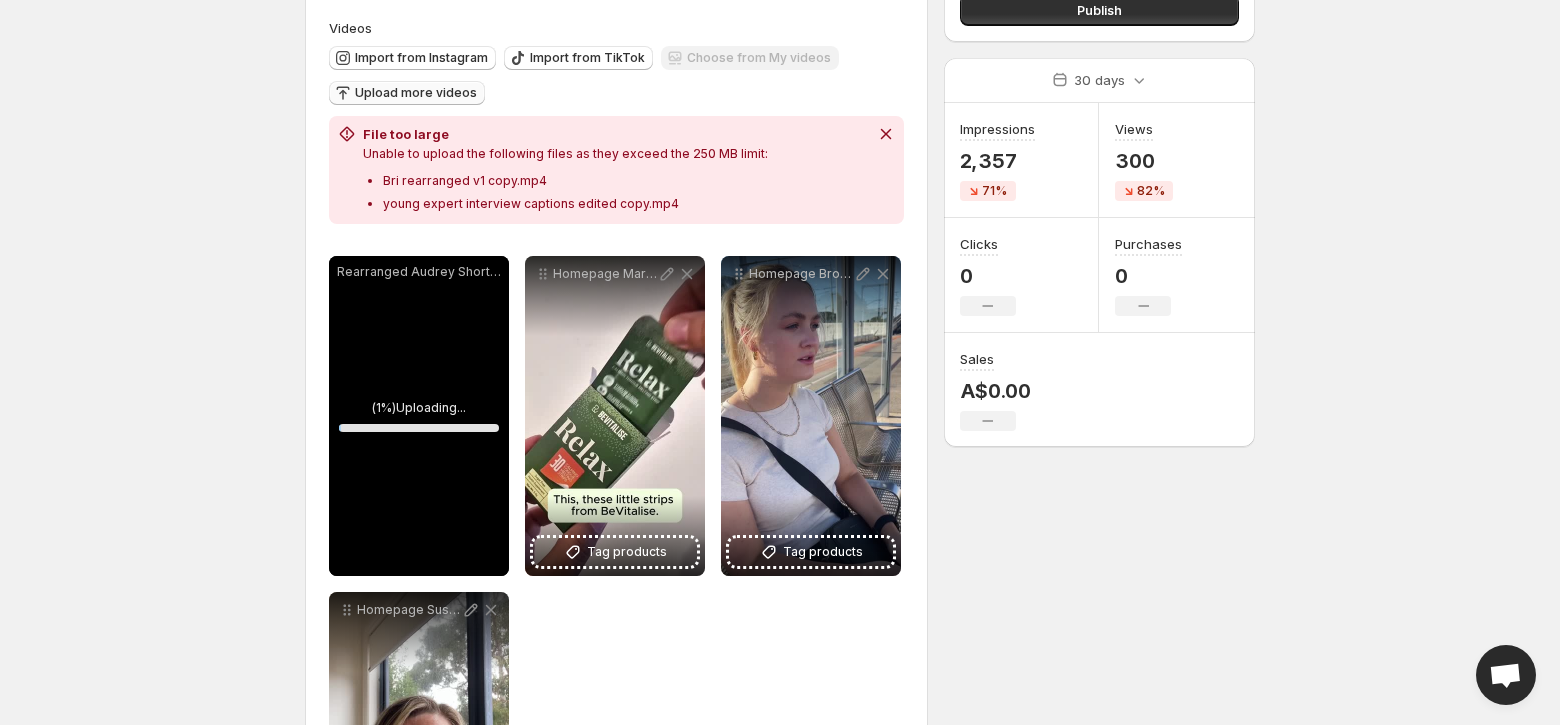 scroll, scrollTop: 190, scrollLeft: 0, axis: vertical 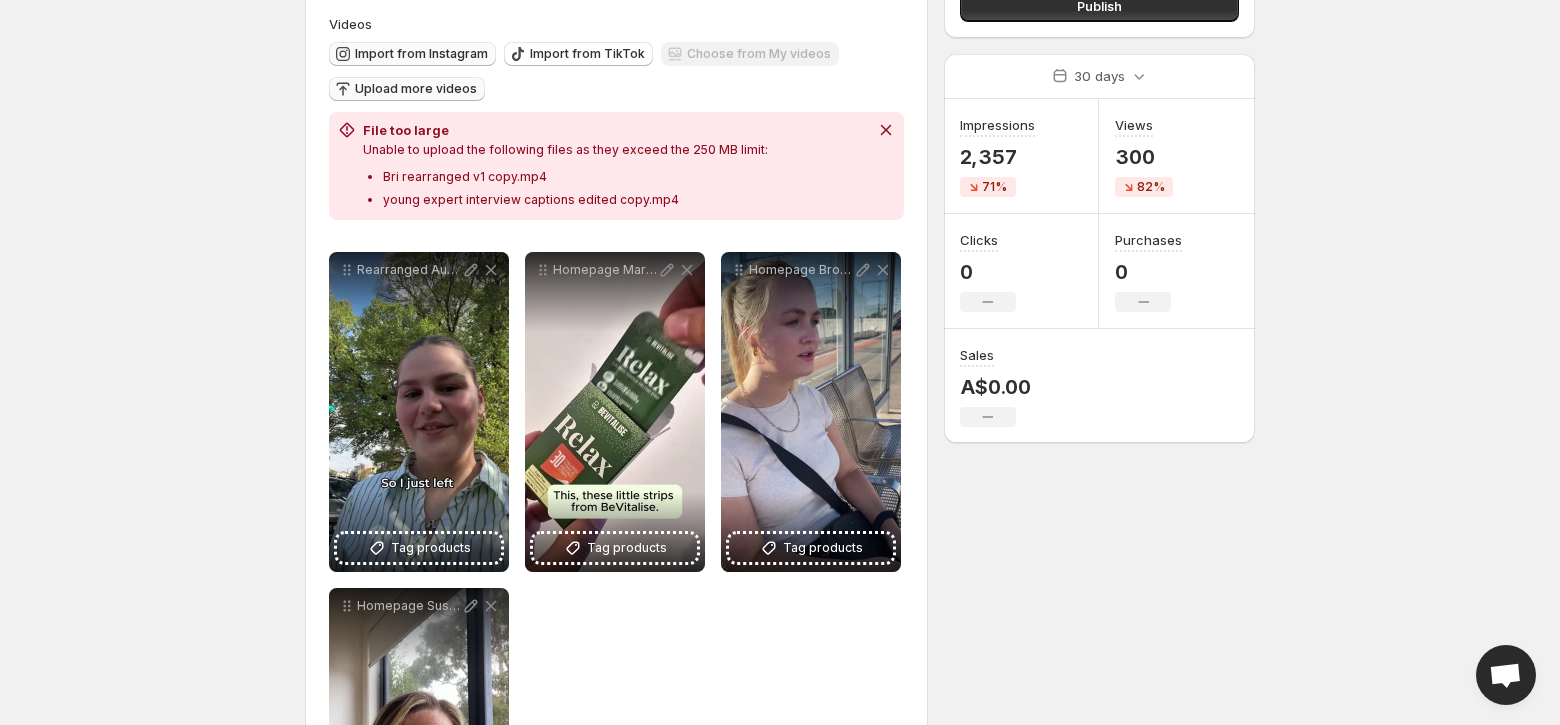 click on "Import from Instagram" at bounding box center (421, 54) 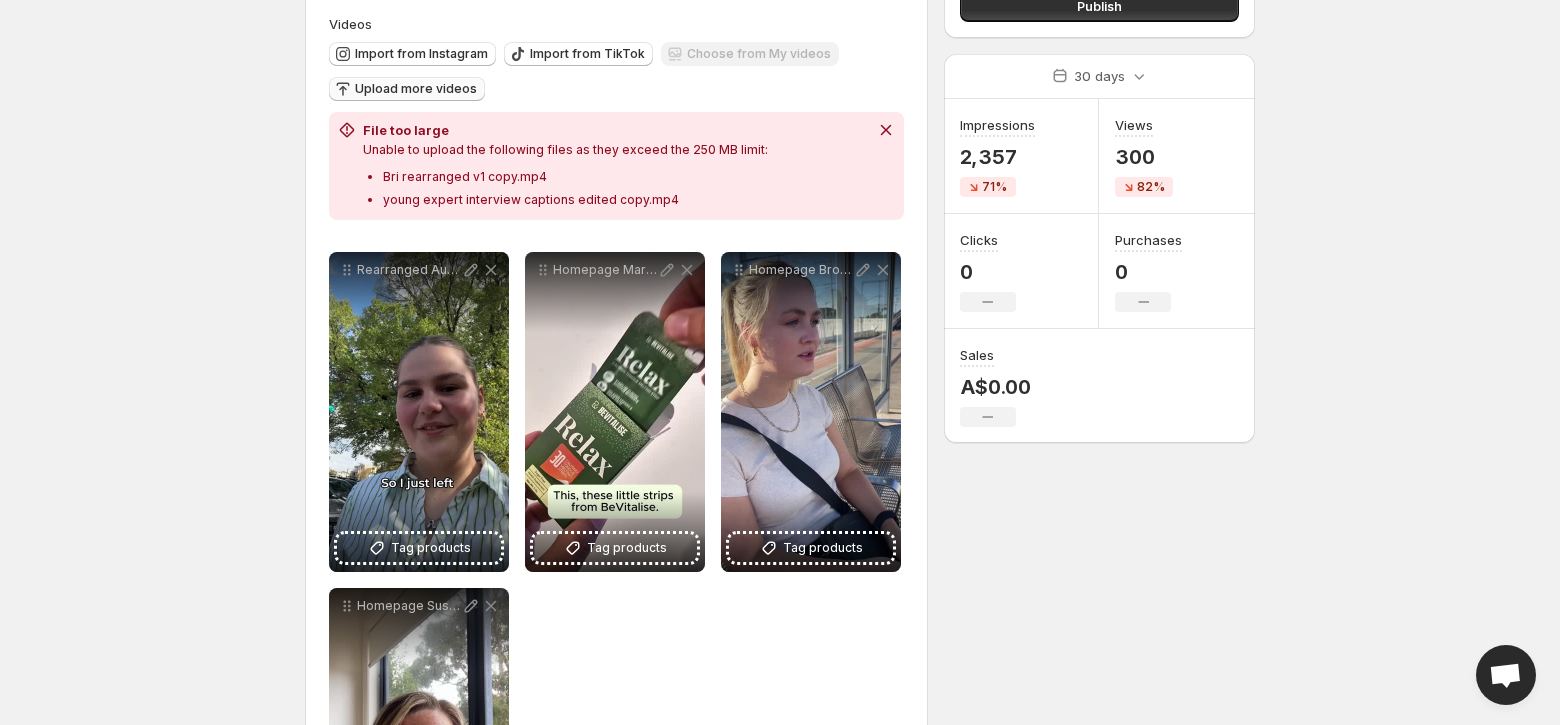 click on "Upload more videos" at bounding box center (416, 89) 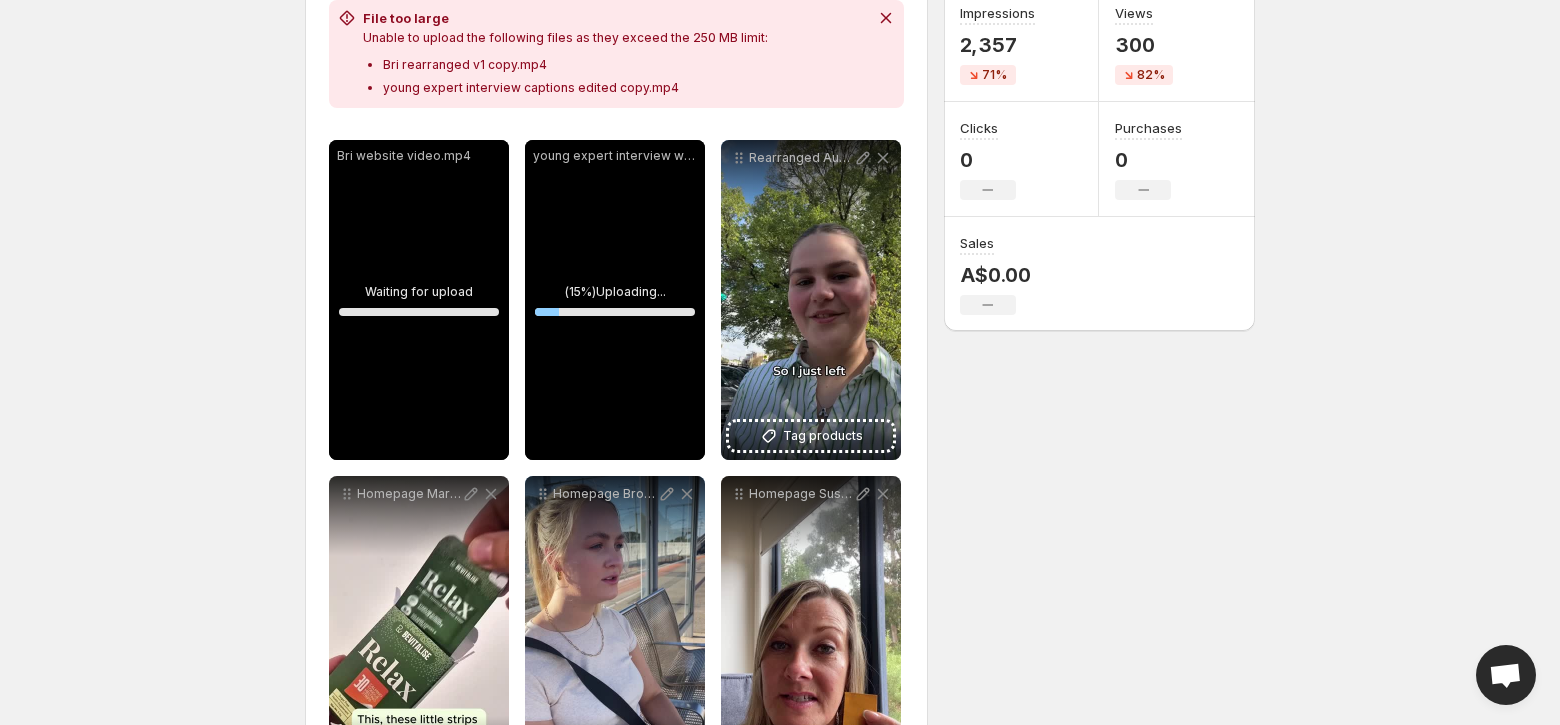 scroll, scrollTop: 258, scrollLeft: 0, axis: vertical 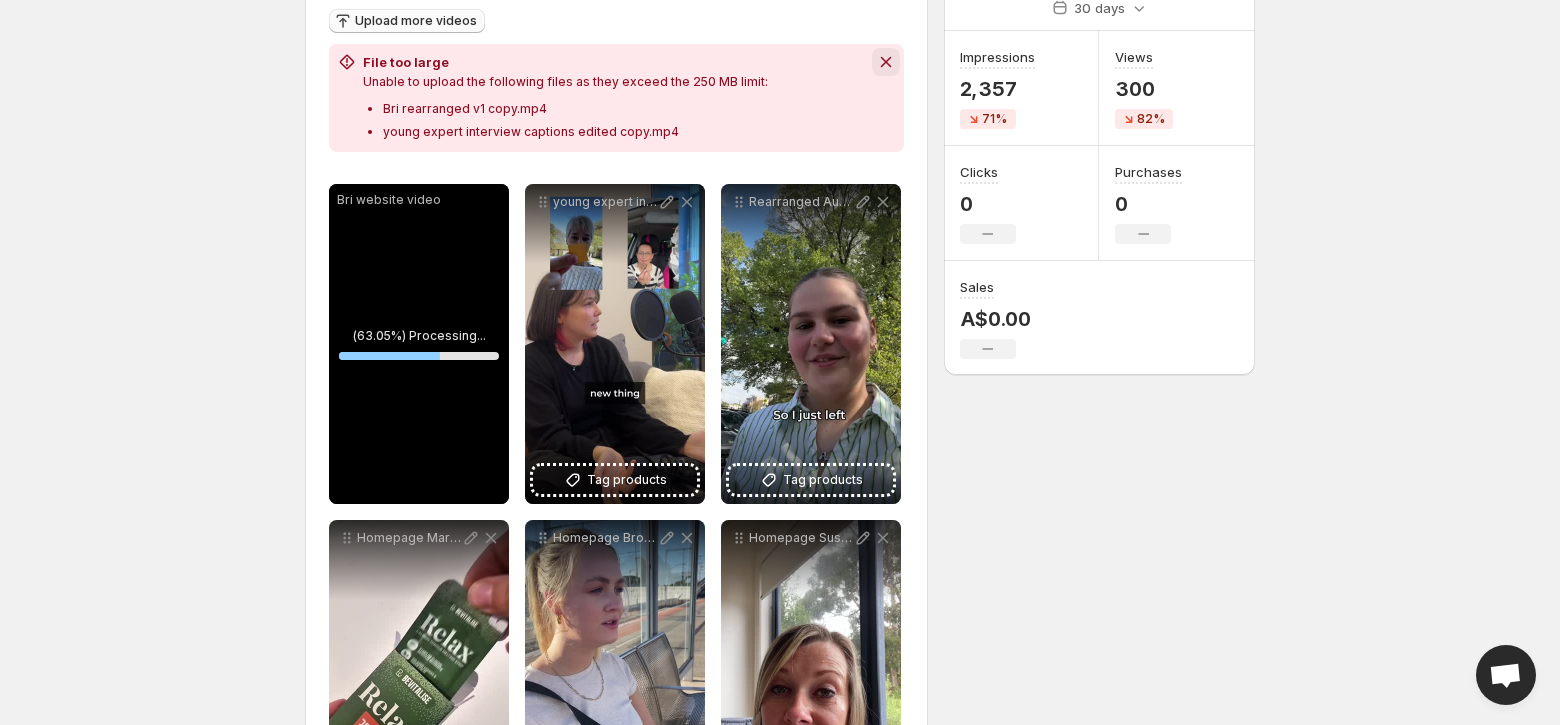 click 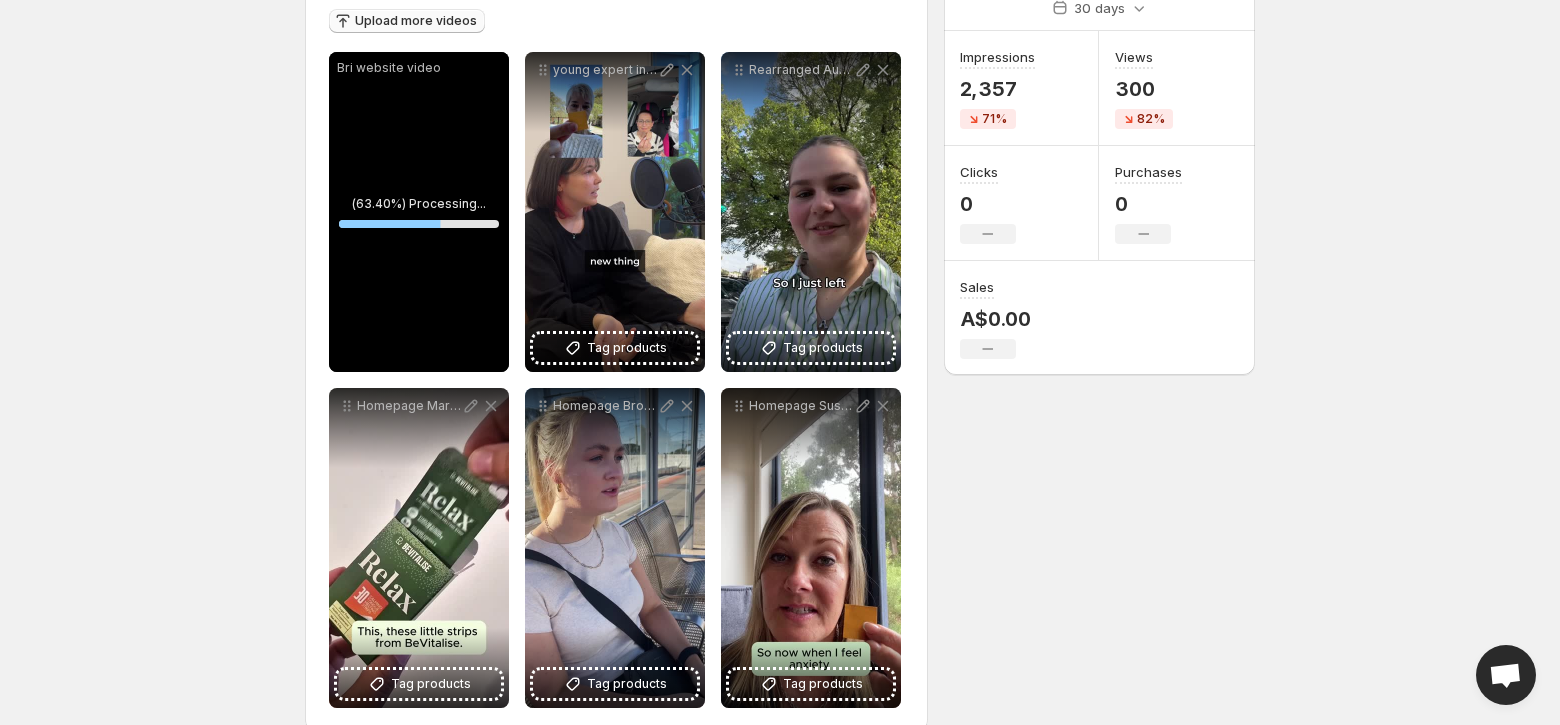 click on "**********" at bounding box center (780, 104) 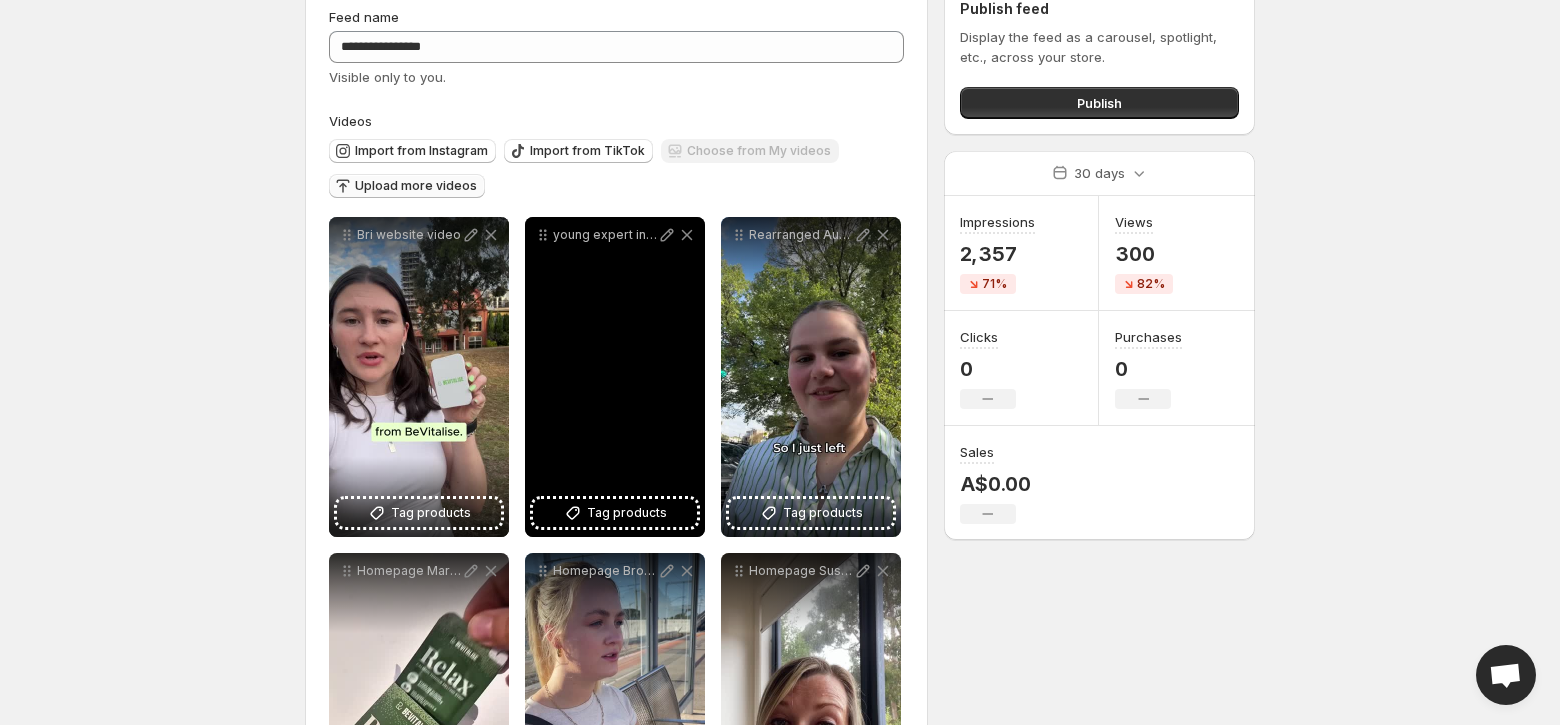scroll, scrollTop: 0, scrollLeft: 0, axis: both 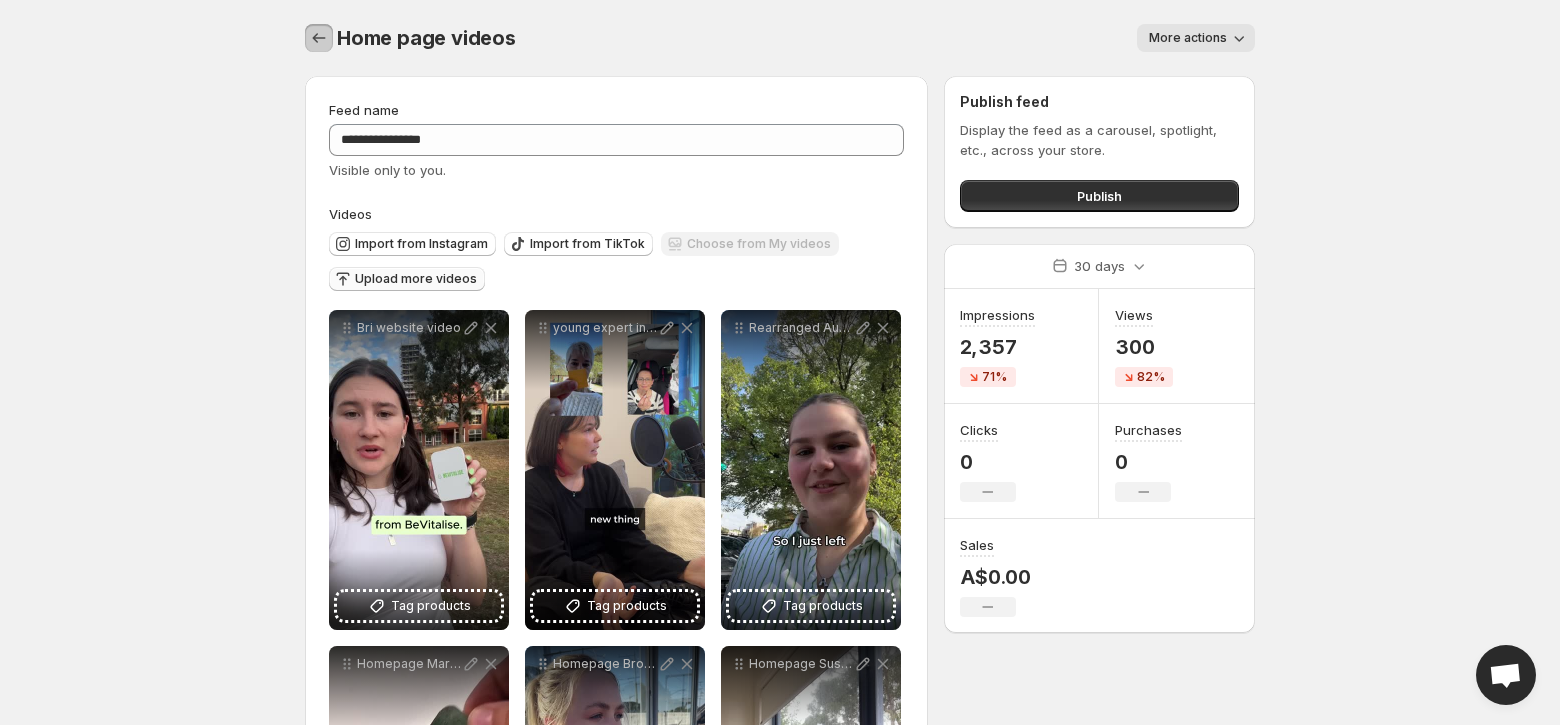 click 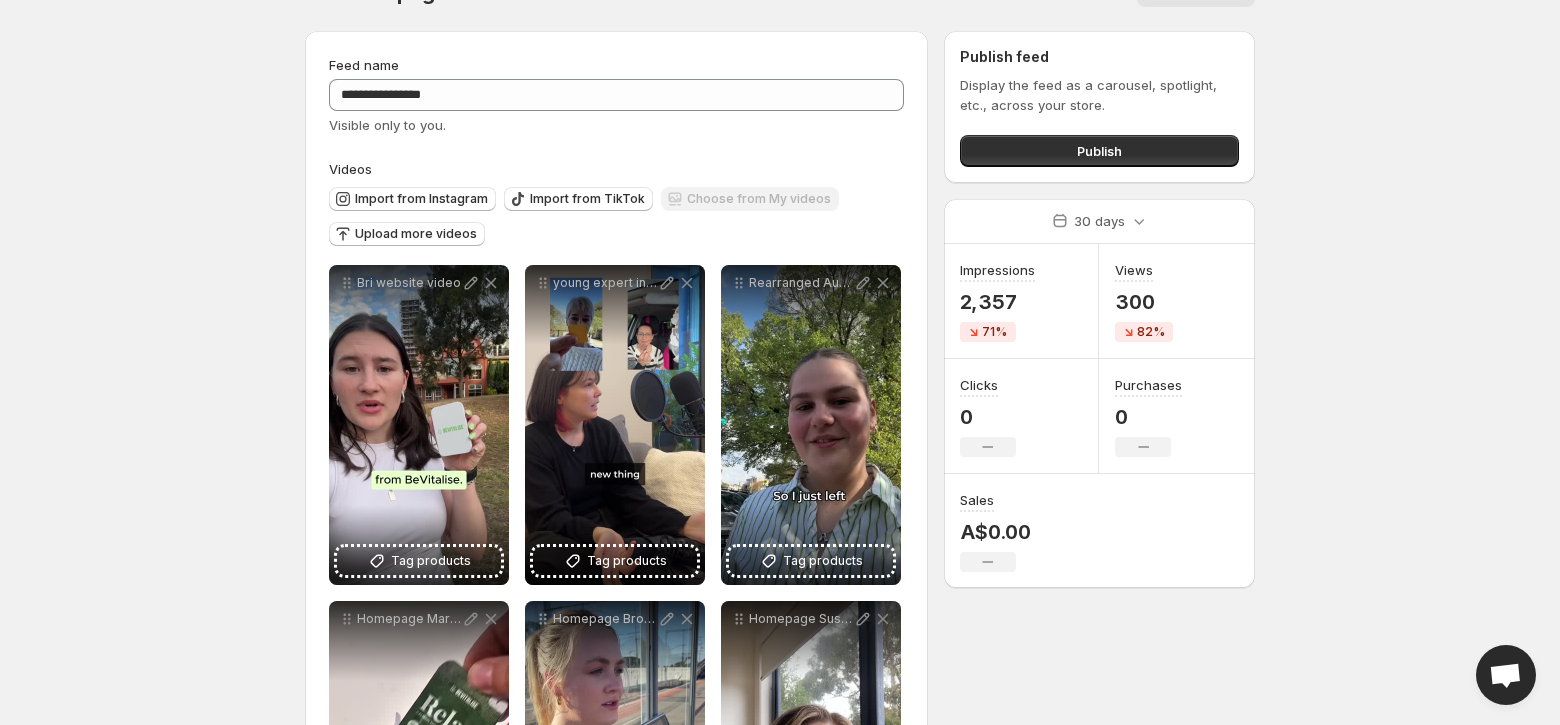 scroll, scrollTop: 0, scrollLeft: 0, axis: both 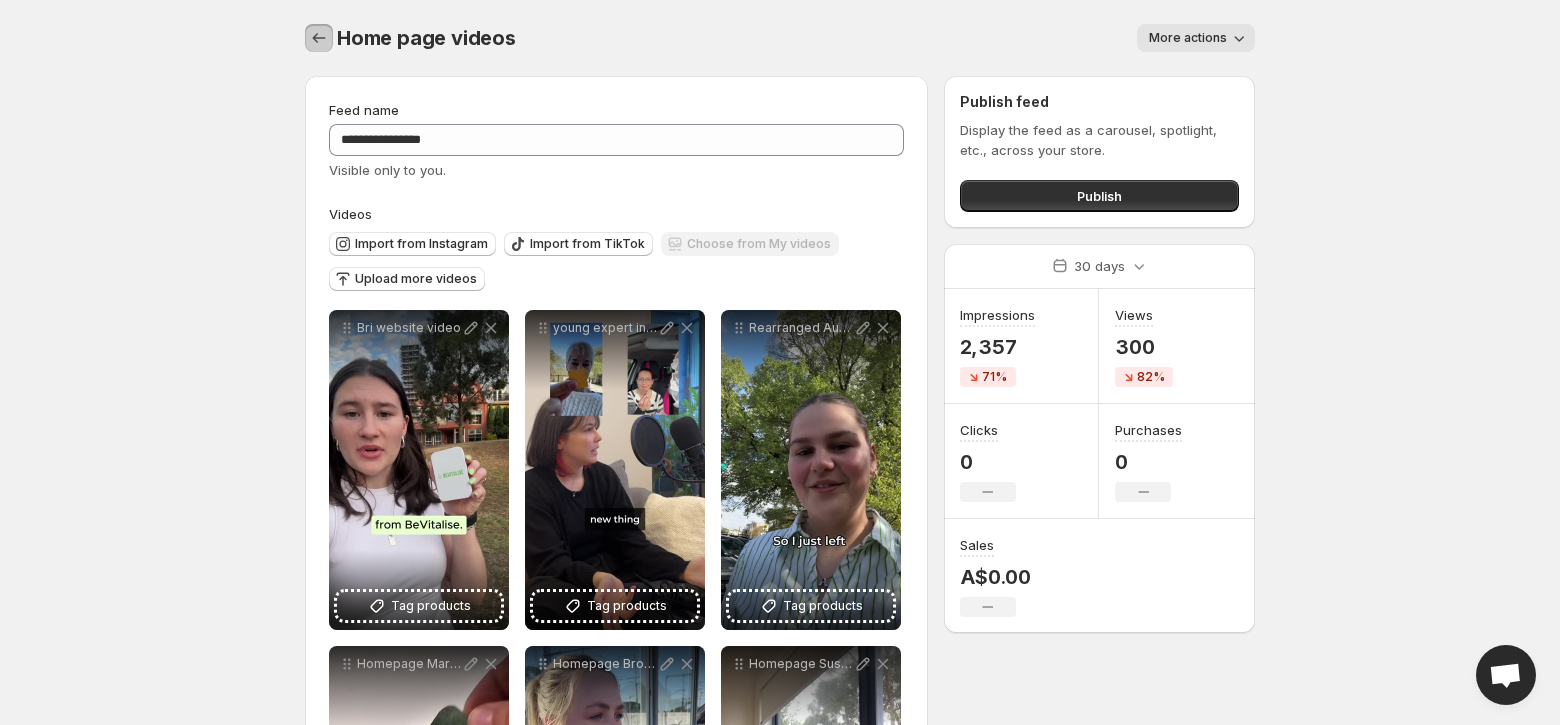 click 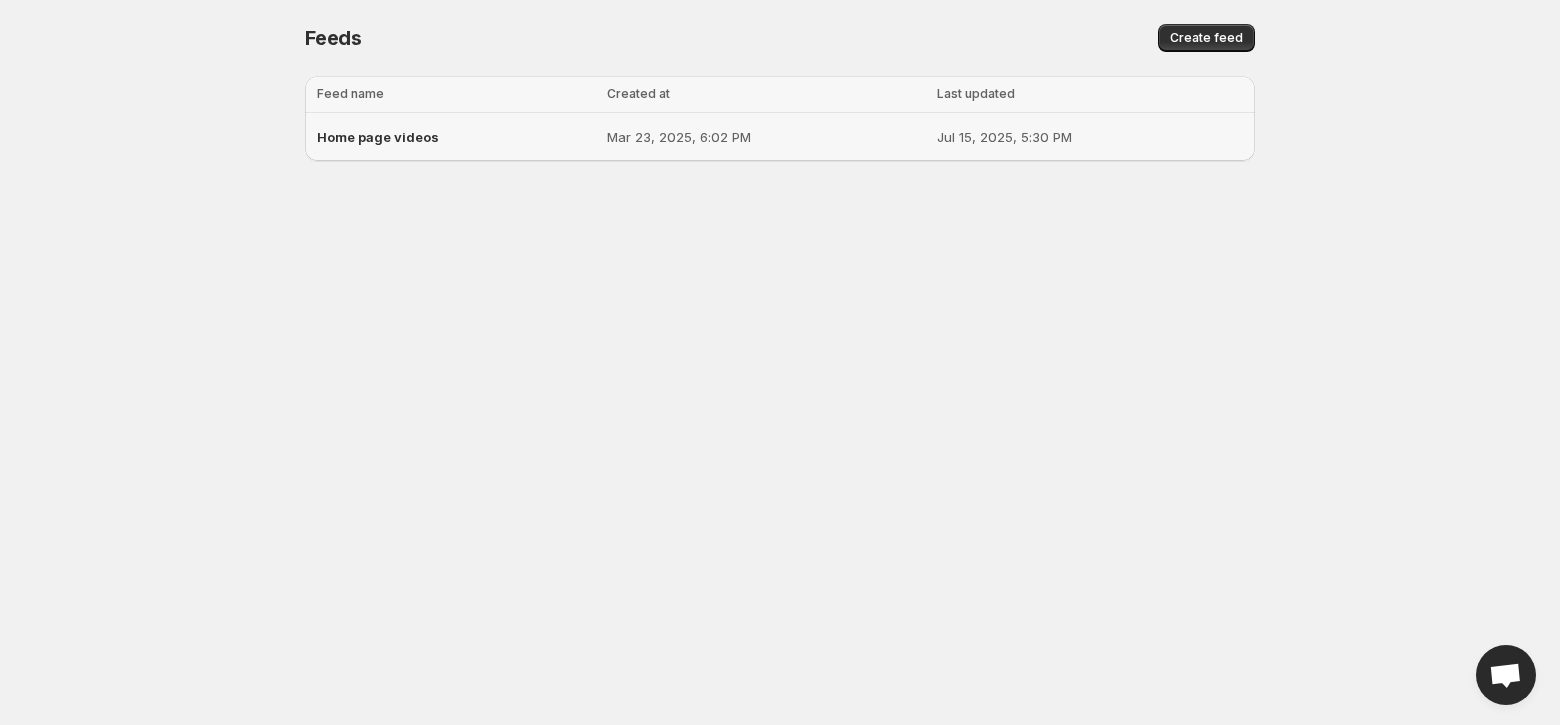 click on "Home page videos" at bounding box center [456, 137] 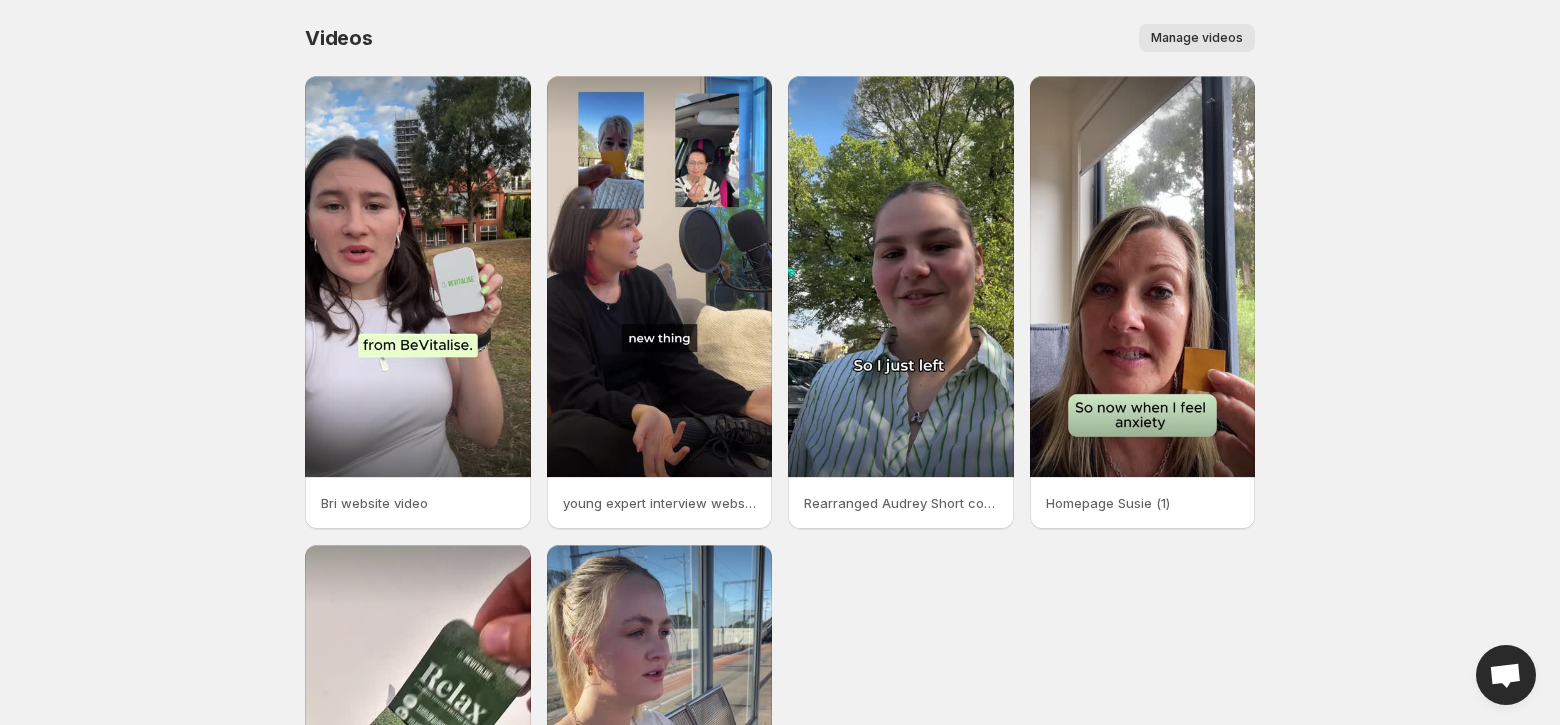 click on "Manage videos" at bounding box center [1197, 38] 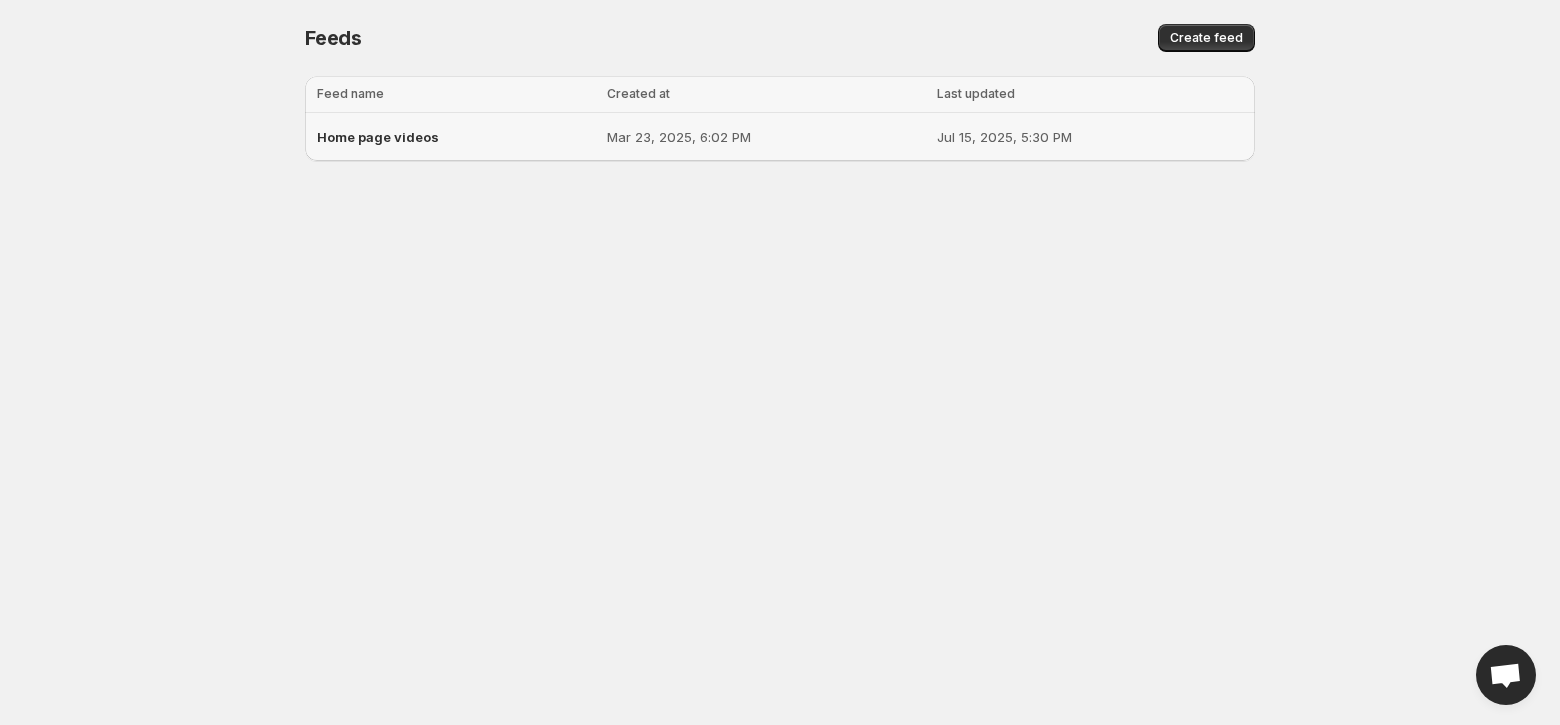 click on "Home page videos" at bounding box center [456, 137] 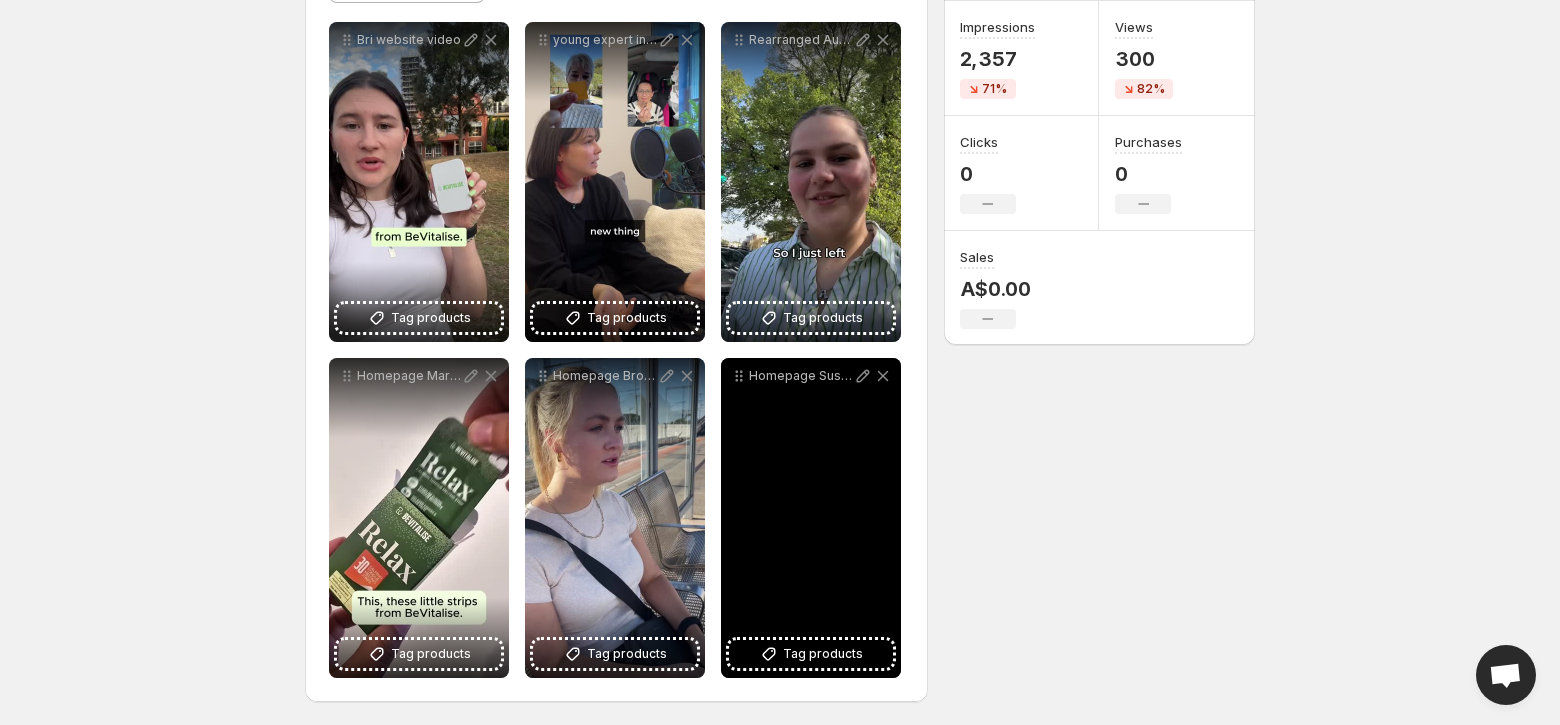 scroll, scrollTop: 290, scrollLeft: 0, axis: vertical 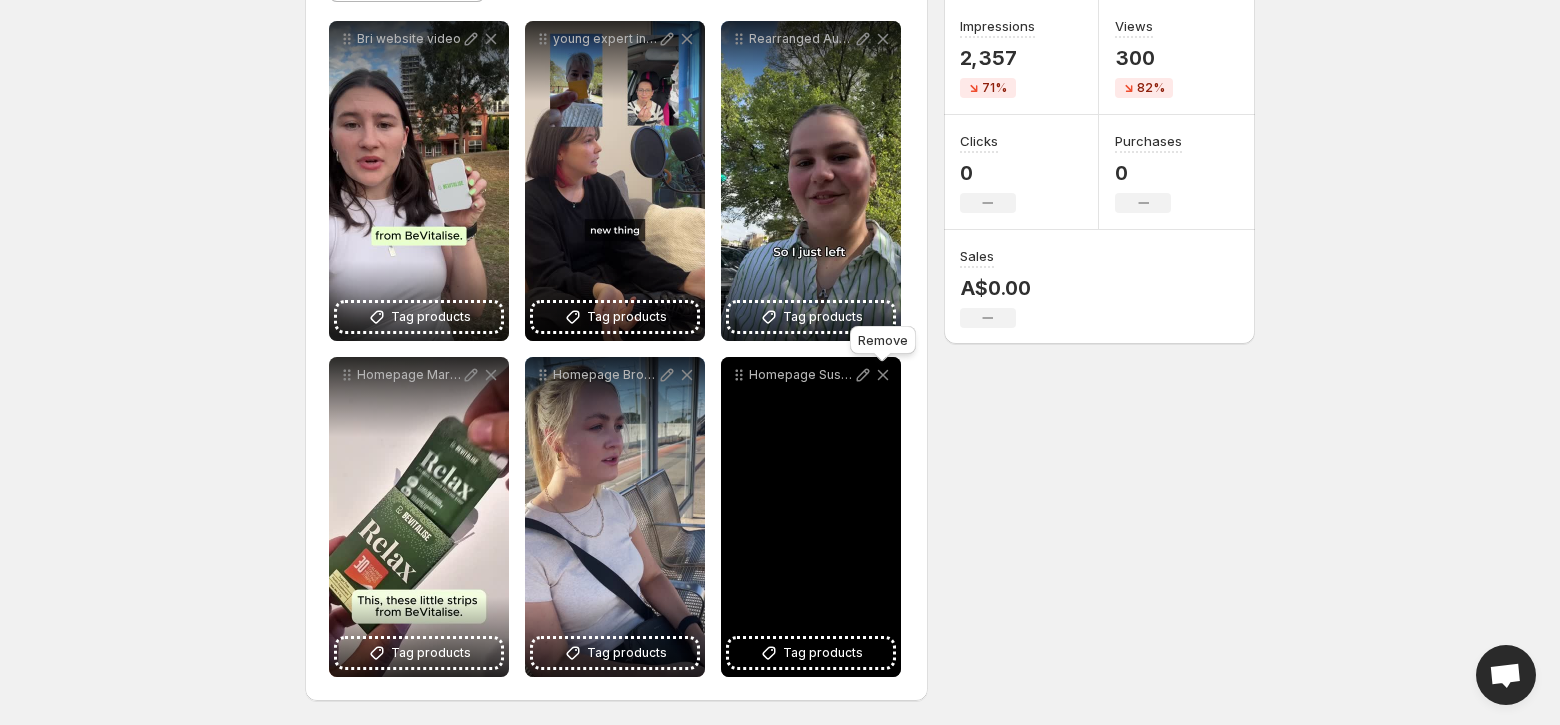 click 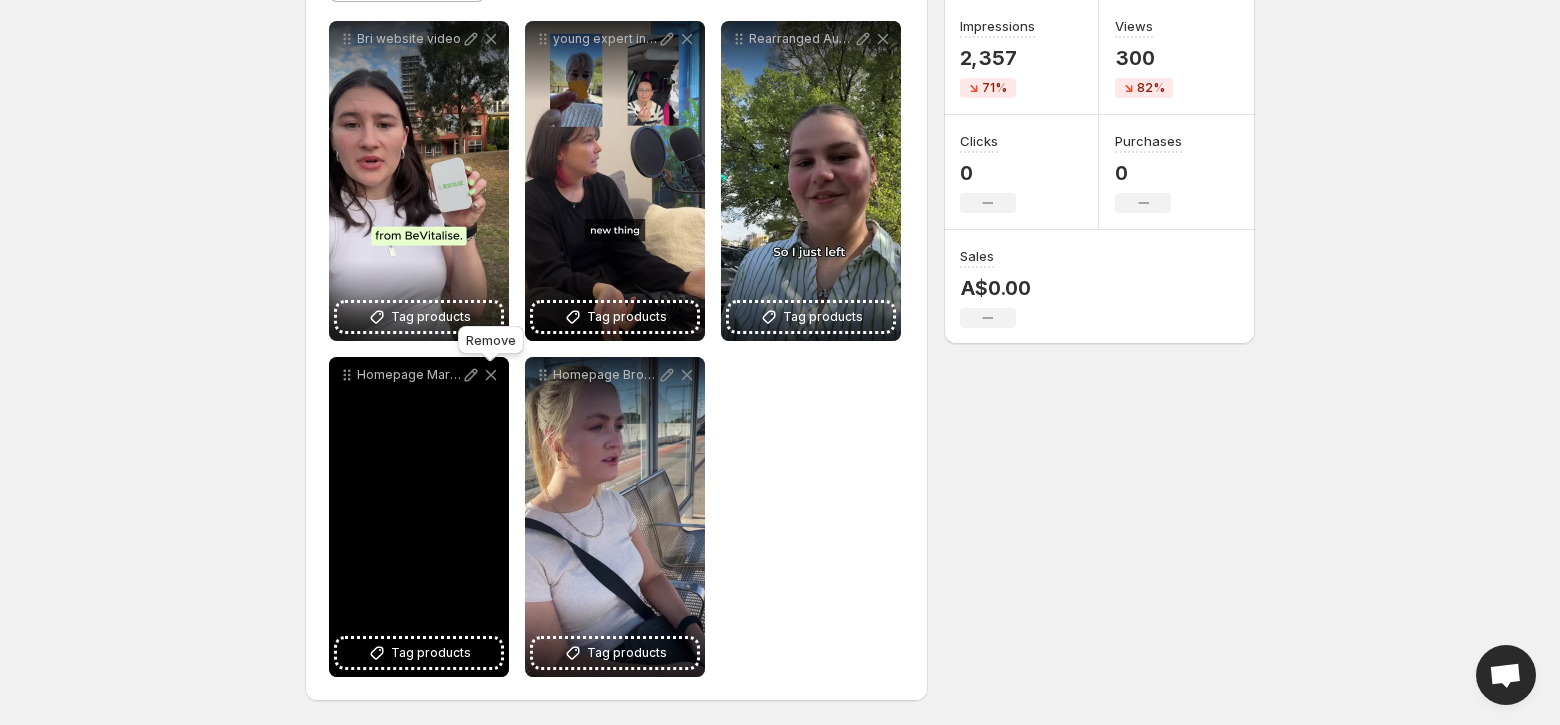 click 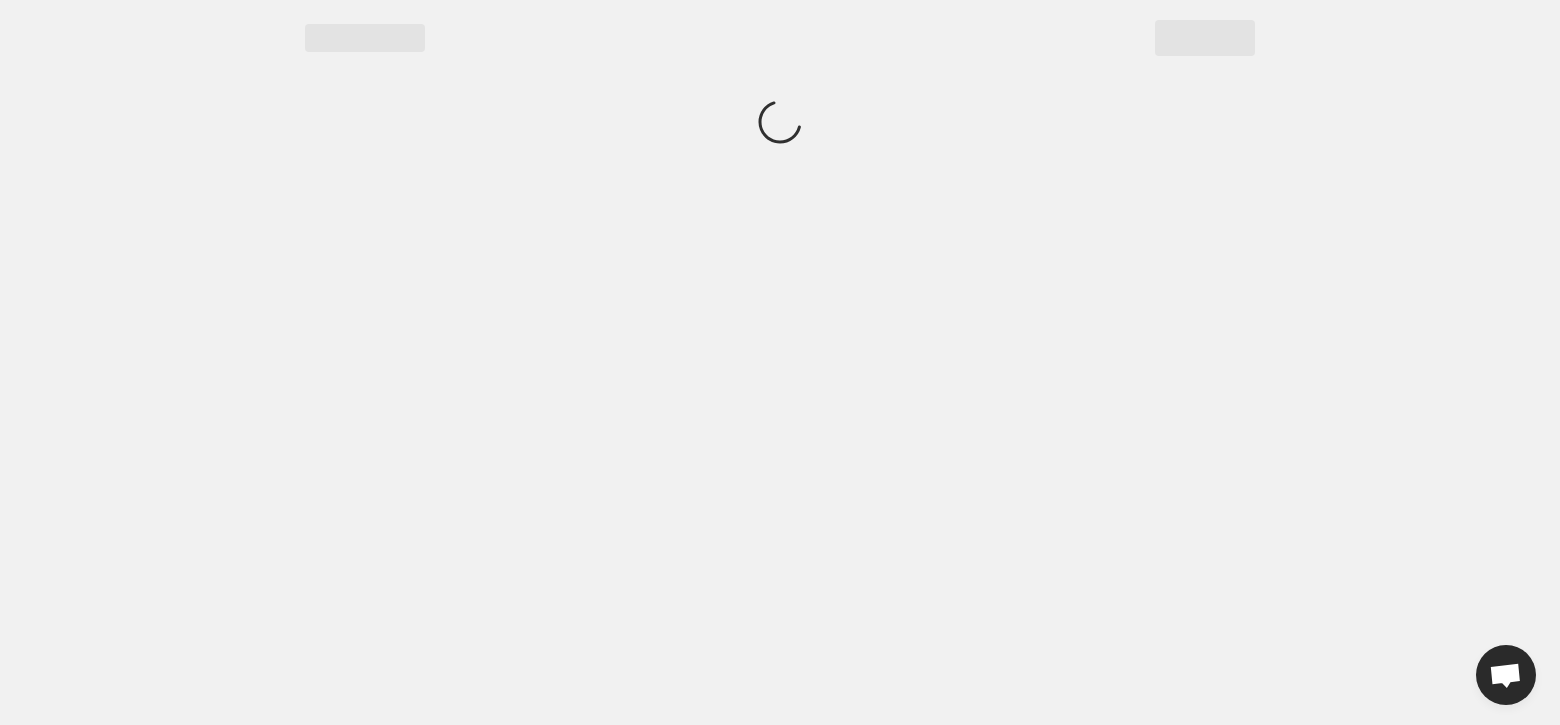 scroll, scrollTop: 0, scrollLeft: 0, axis: both 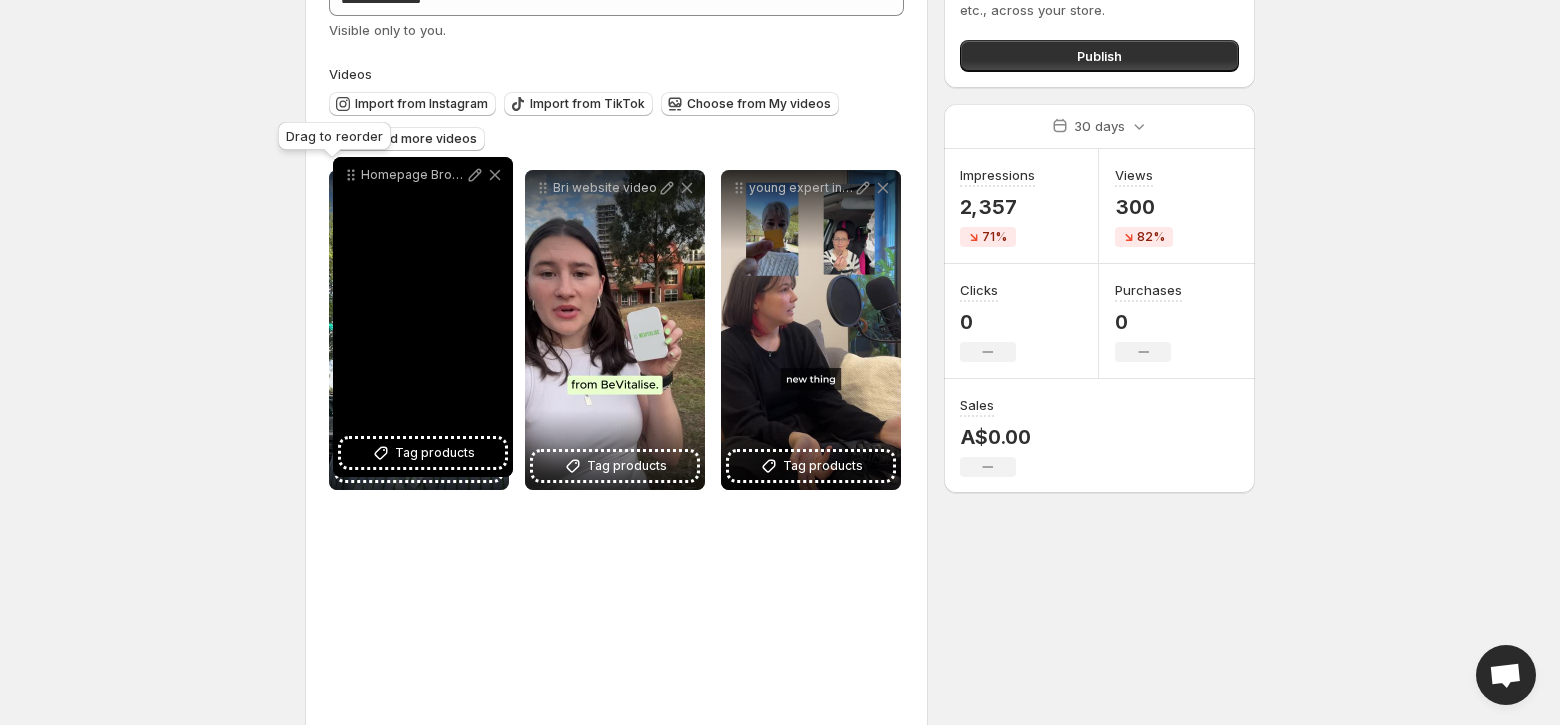 drag, startPoint x: 345, startPoint y: 455, endPoint x: 346, endPoint y: 177, distance: 278.0018 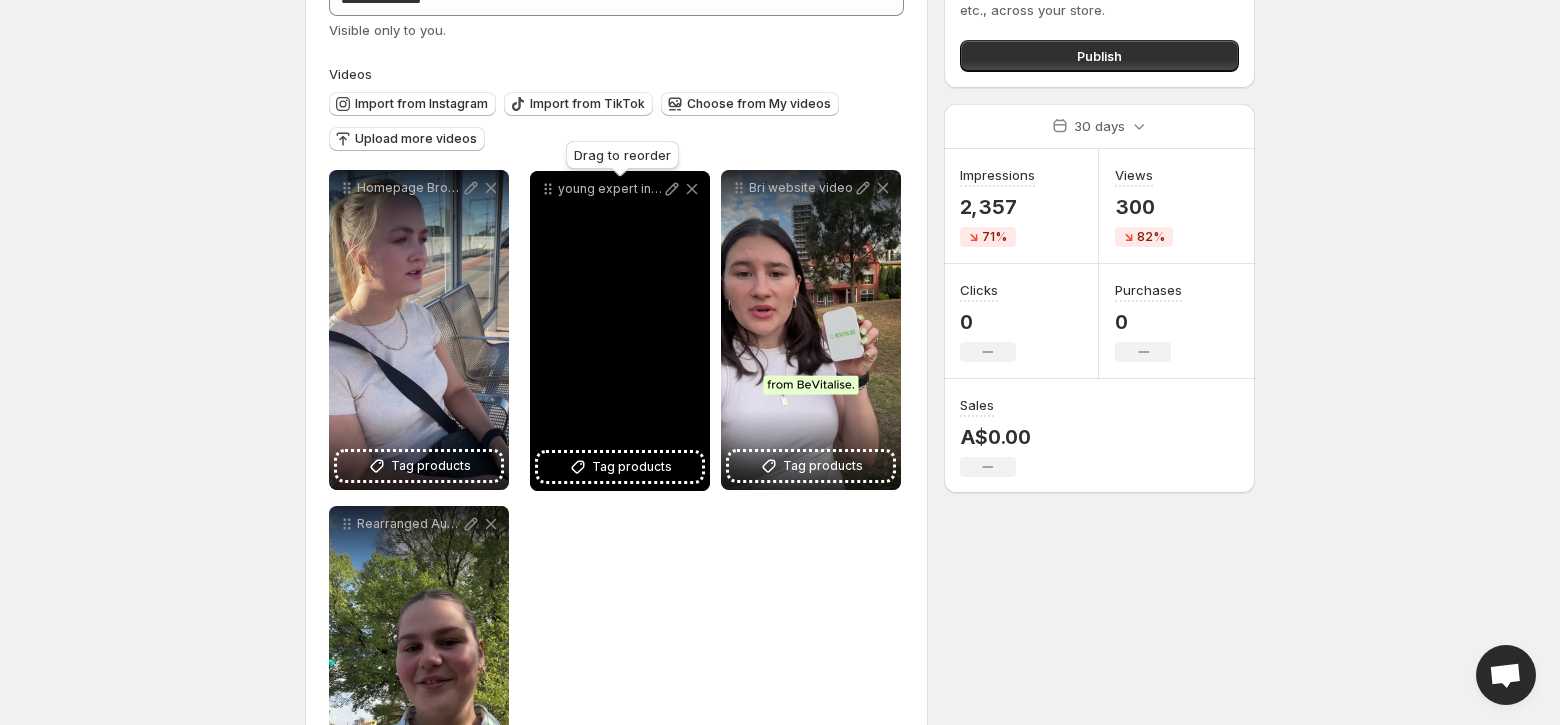 drag, startPoint x: 737, startPoint y: 186, endPoint x: 546, endPoint y: 187, distance: 191.00262 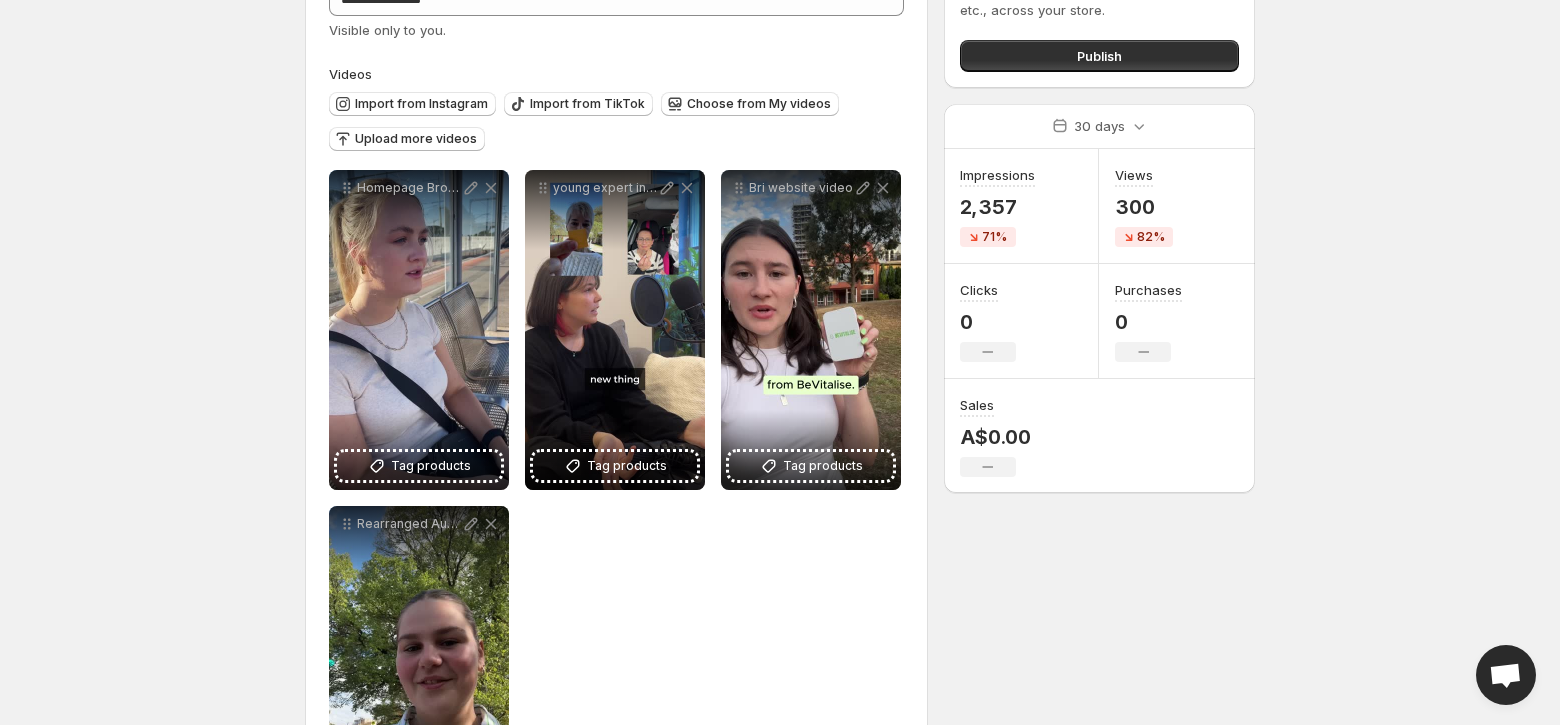 click on "**********" at bounding box center (780, 222) 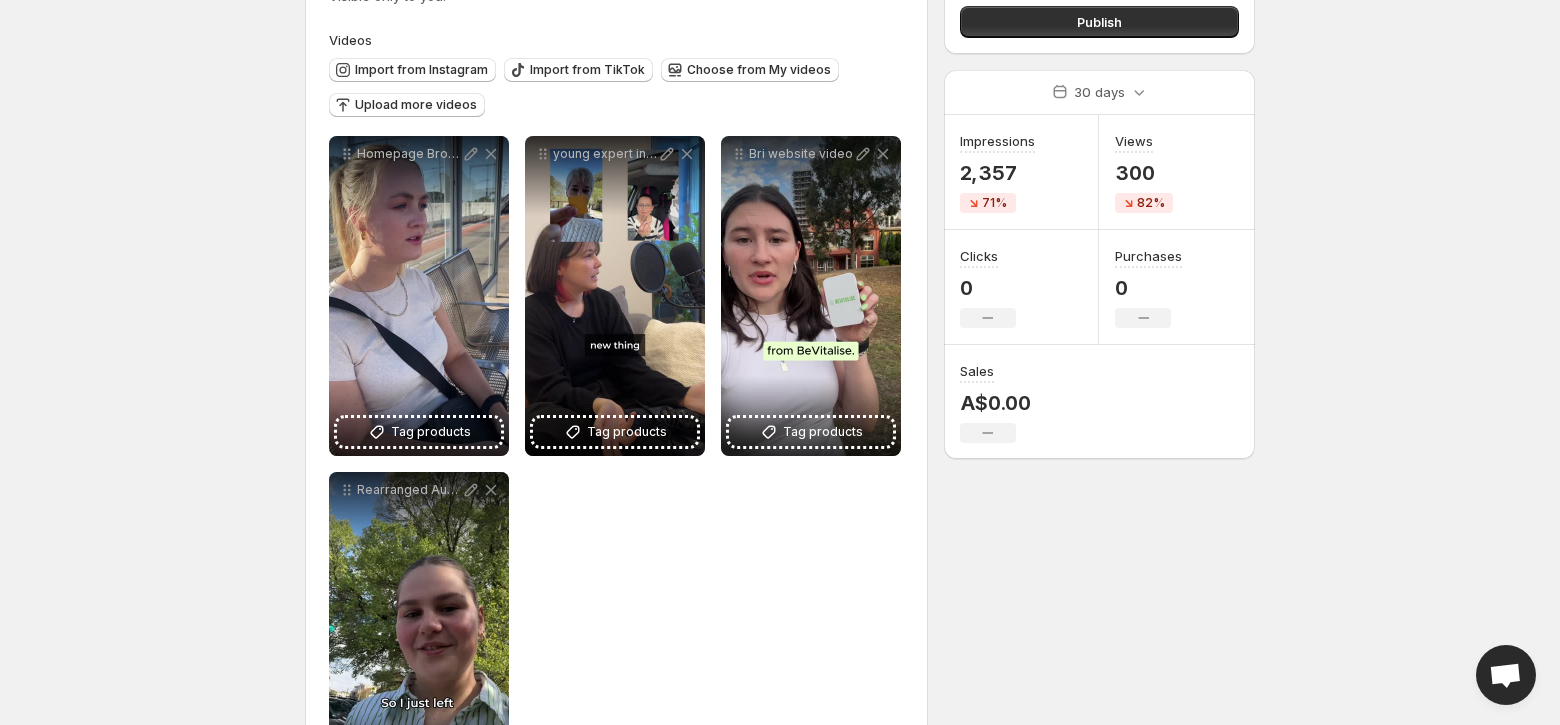 scroll, scrollTop: 175, scrollLeft: 0, axis: vertical 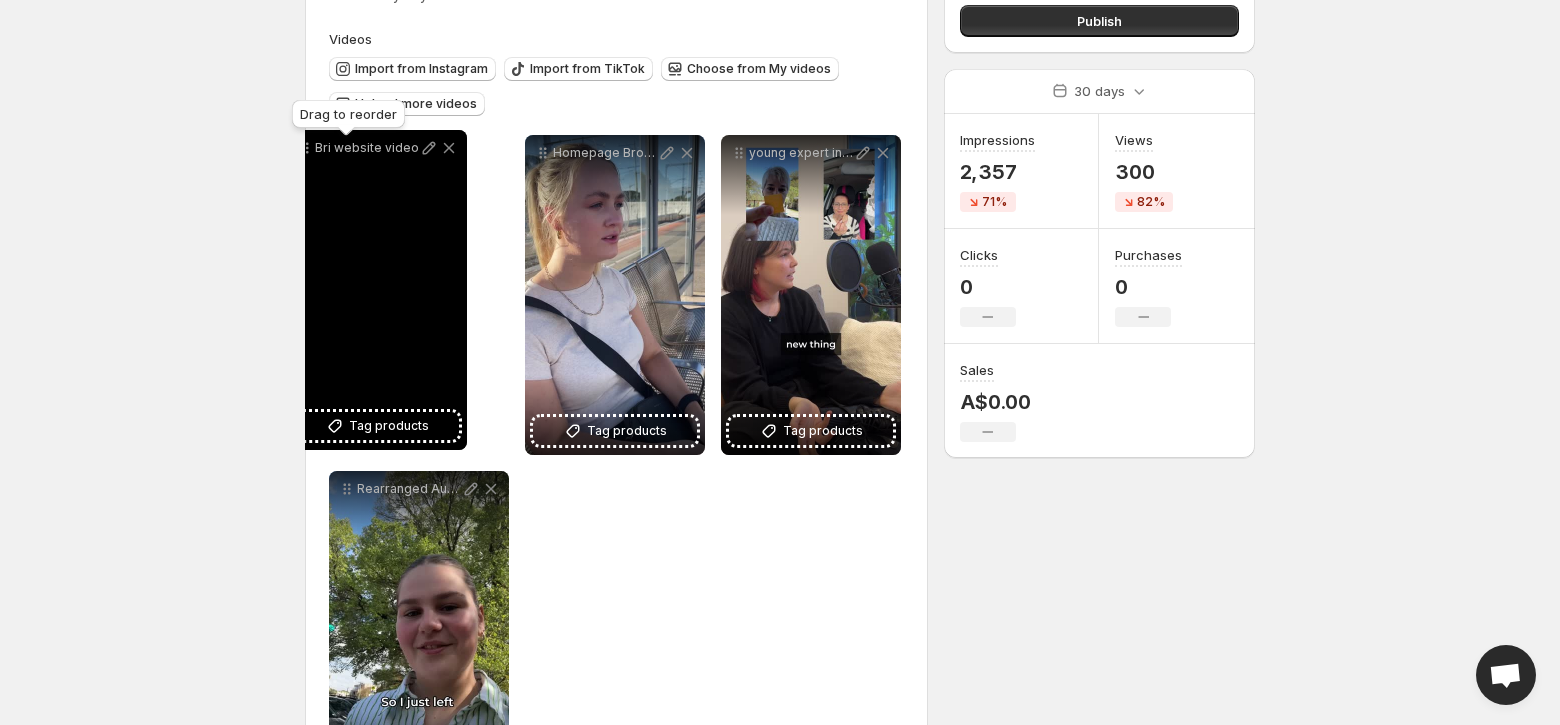 drag, startPoint x: 739, startPoint y: 158, endPoint x: 307, endPoint y: 153, distance: 432.02893 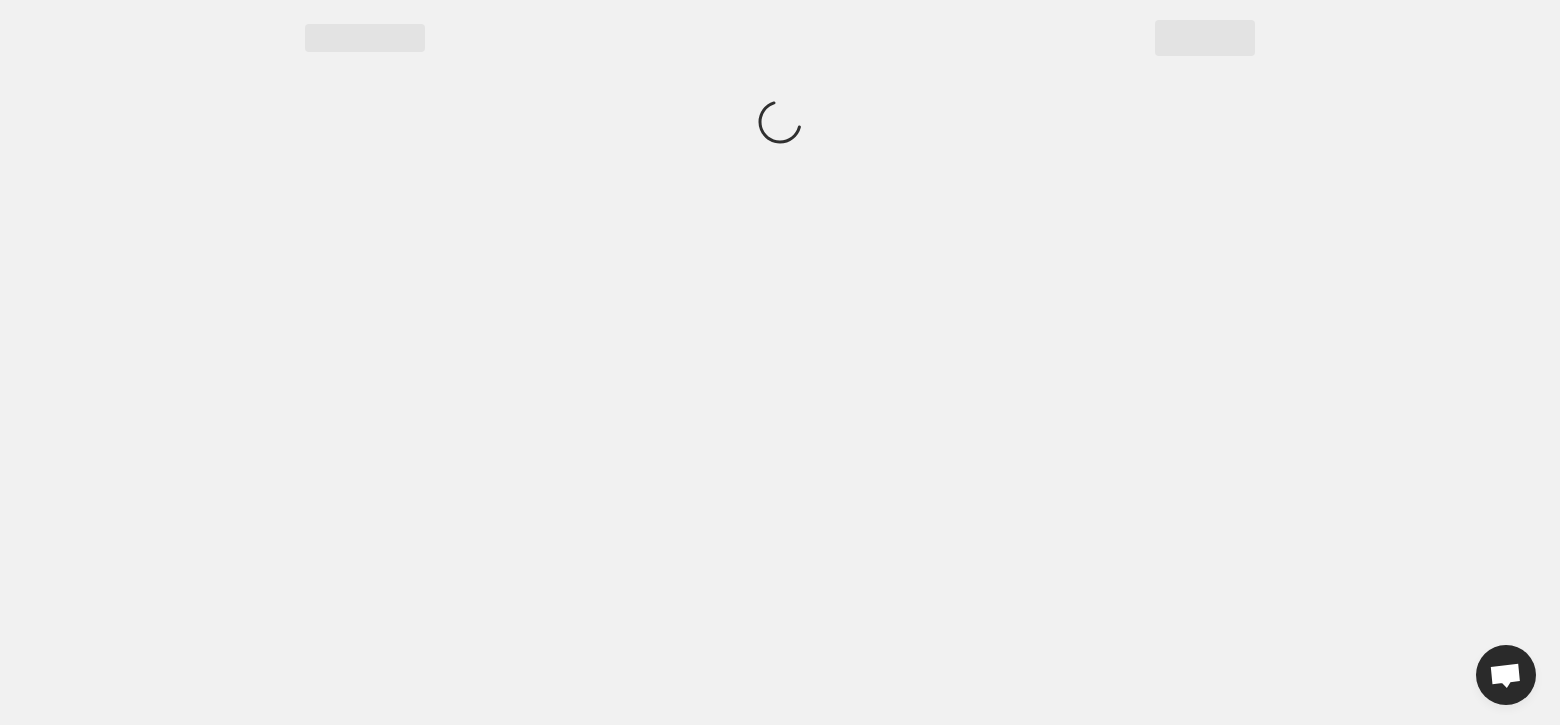 scroll, scrollTop: 0, scrollLeft: 0, axis: both 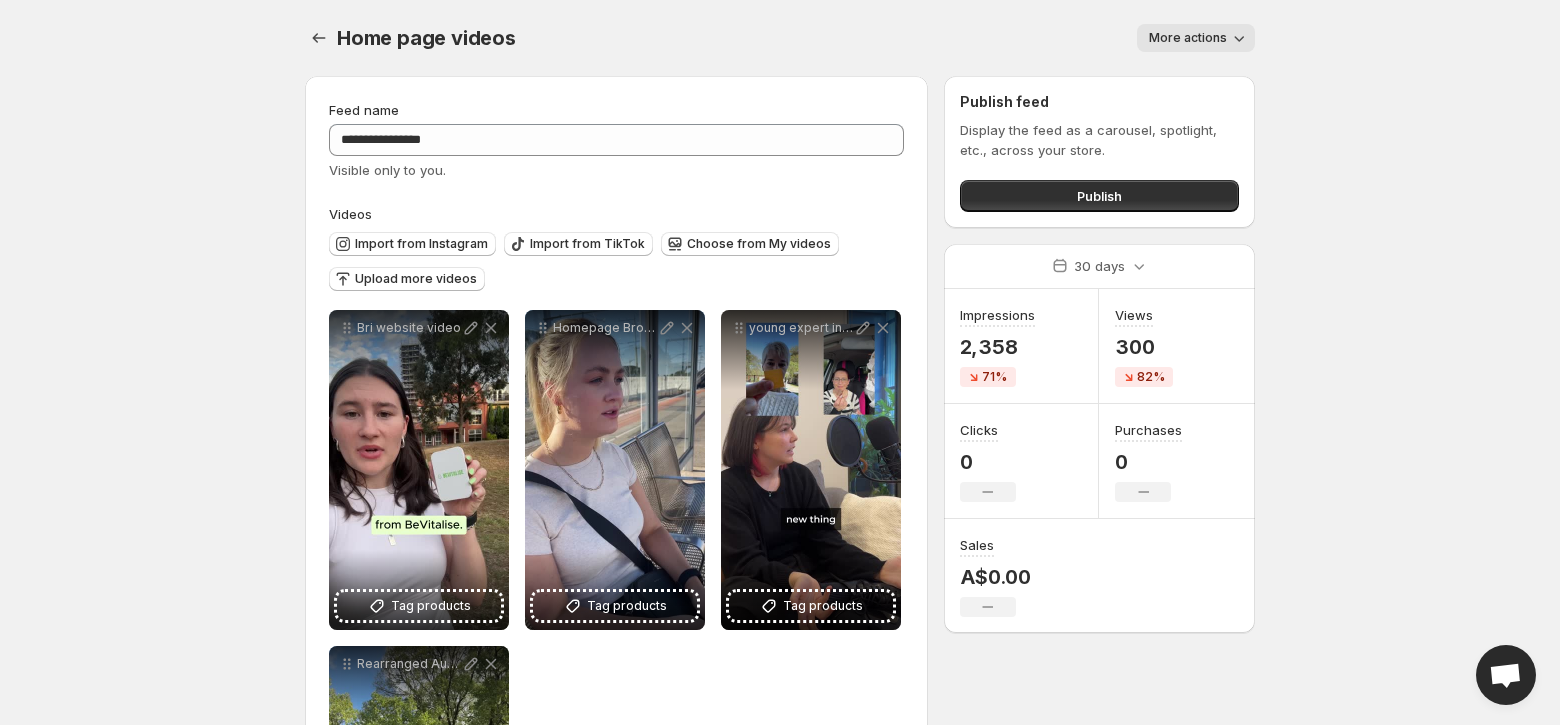 click on "**********" at bounding box center (780, 362) 